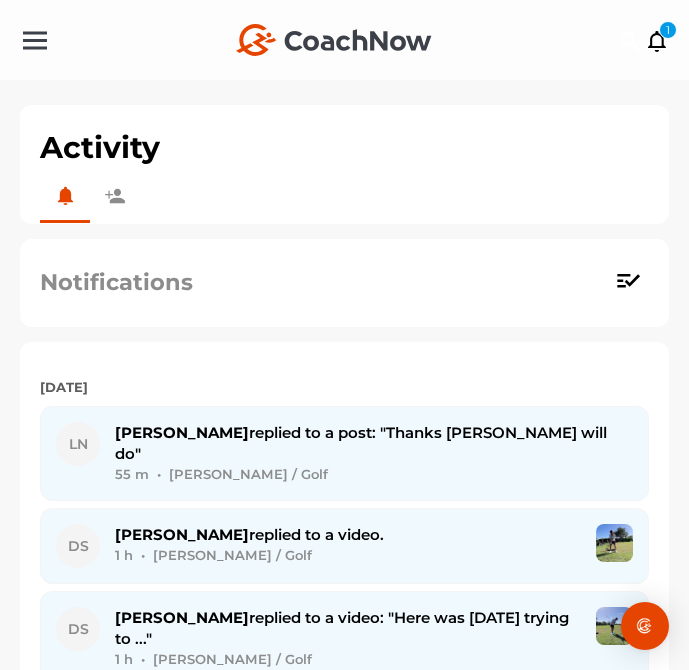 scroll, scrollTop: 0, scrollLeft: 0, axis: both 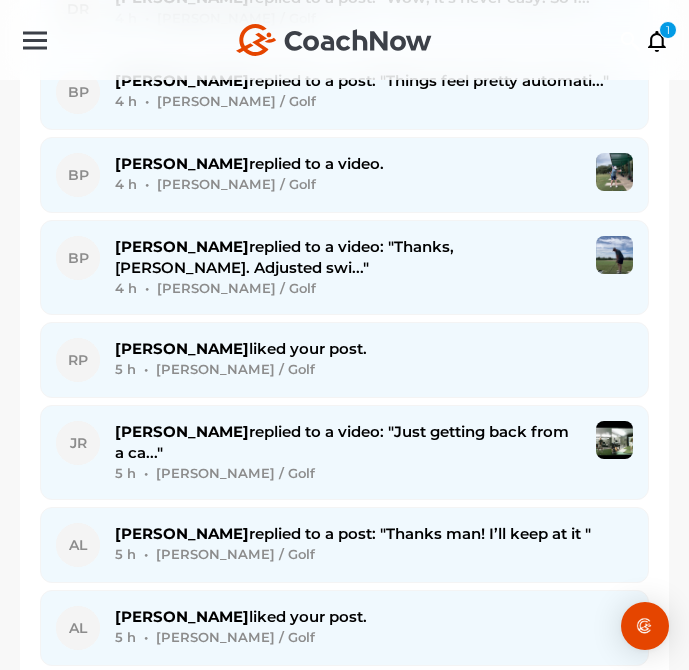 click on "5 h  •  [PERSON_NAME] / Golf" at bounding box center [374, 554] 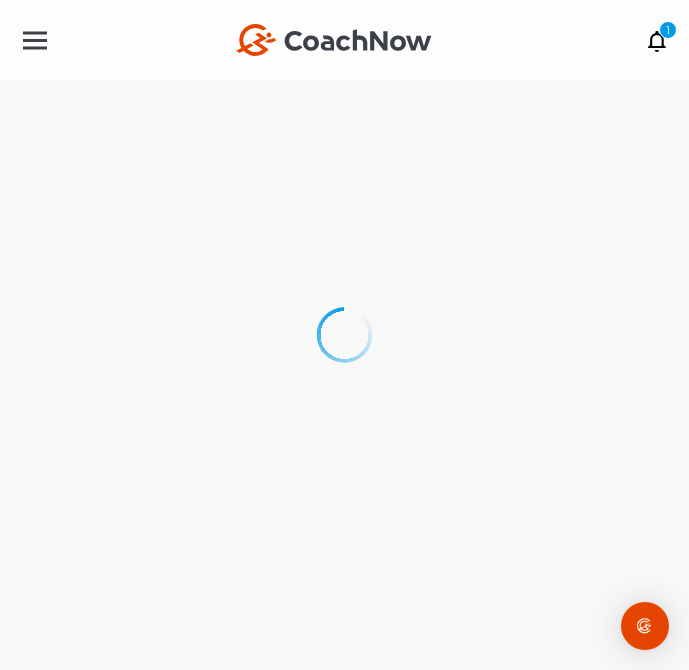 scroll, scrollTop: 0, scrollLeft: 0, axis: both 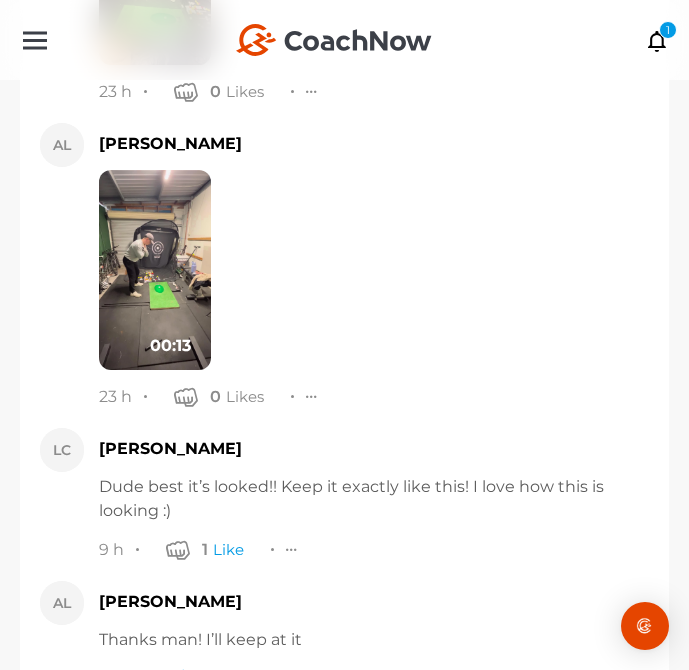click at bounding box center [177, 678] 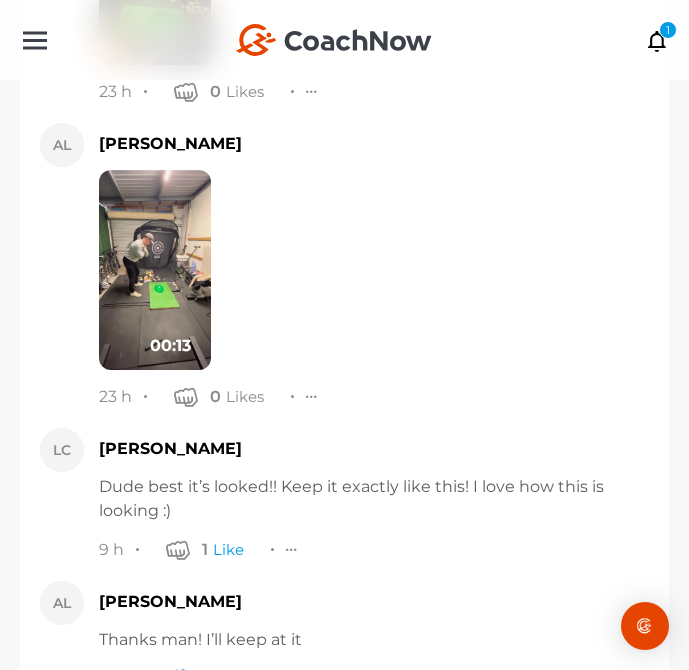 click at bounding box center (371, 730) 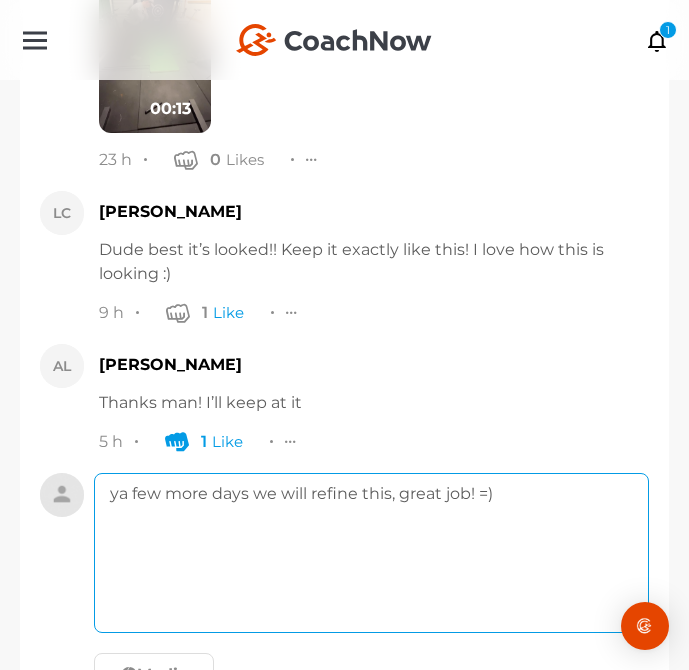 type on "ya few more days we will refine this, great job! =)" 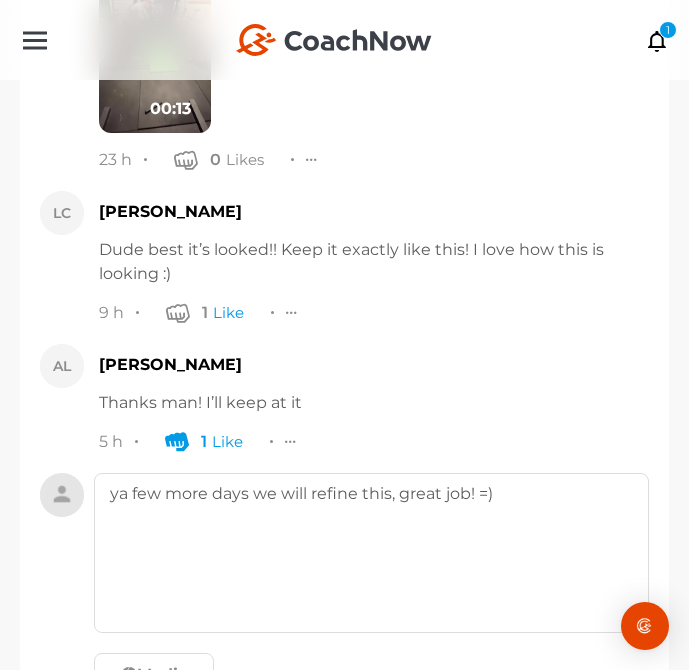click at bounding box center (278, 725) 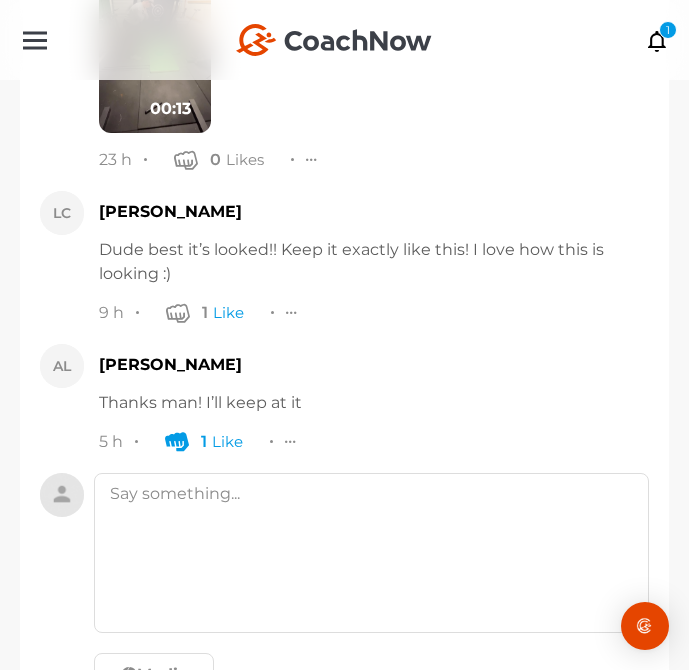 scroll, scrollTop: 16025, scrollLeft: 0, axis: vertical 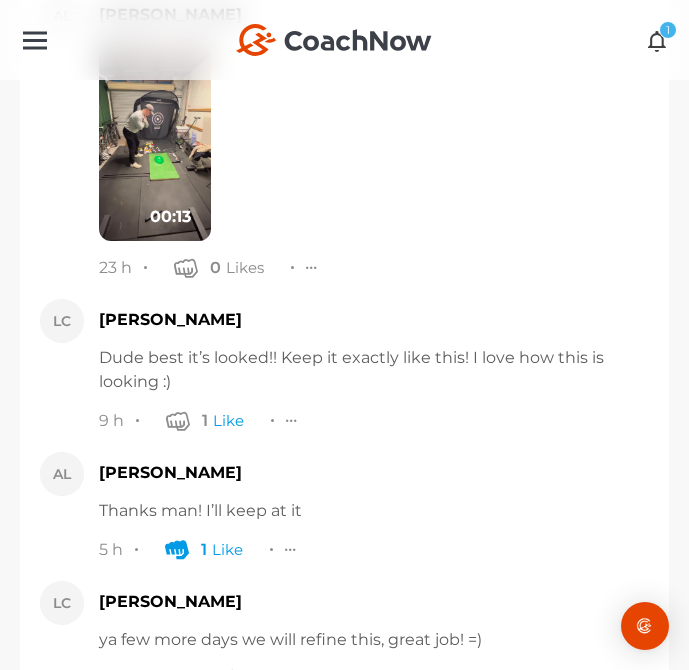 click at bounding box center (657, 40) 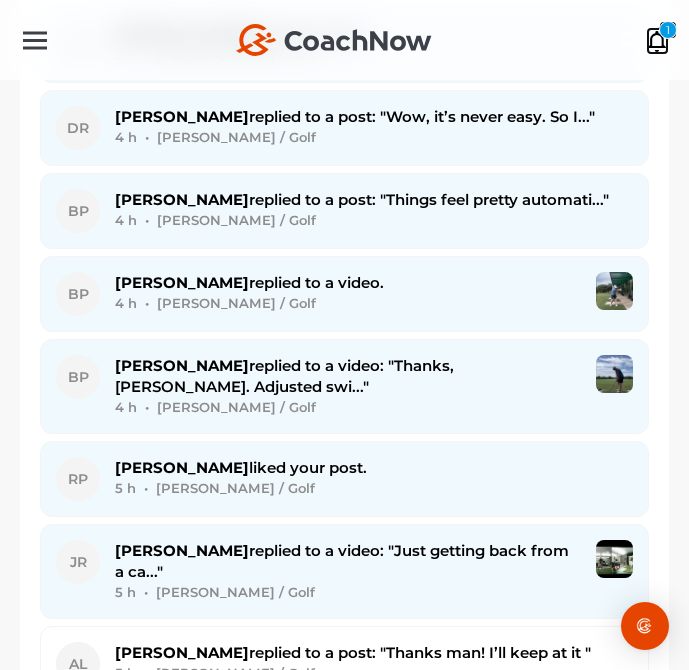 scroll, scrollTop: 1029, scrollLeft: 0, axis: vertical 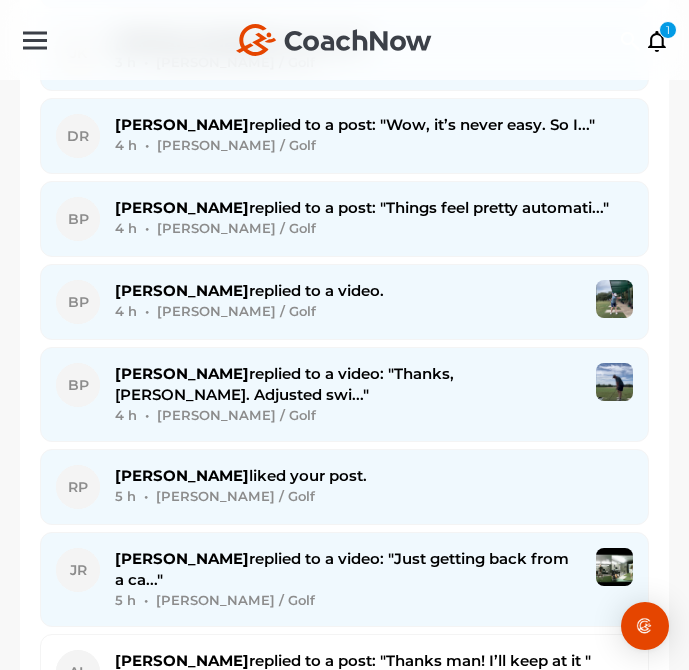 click on "[PERSON_NAME]  replied to a video: "Just getting back from a ca..."" at bounding box center [342, 569] 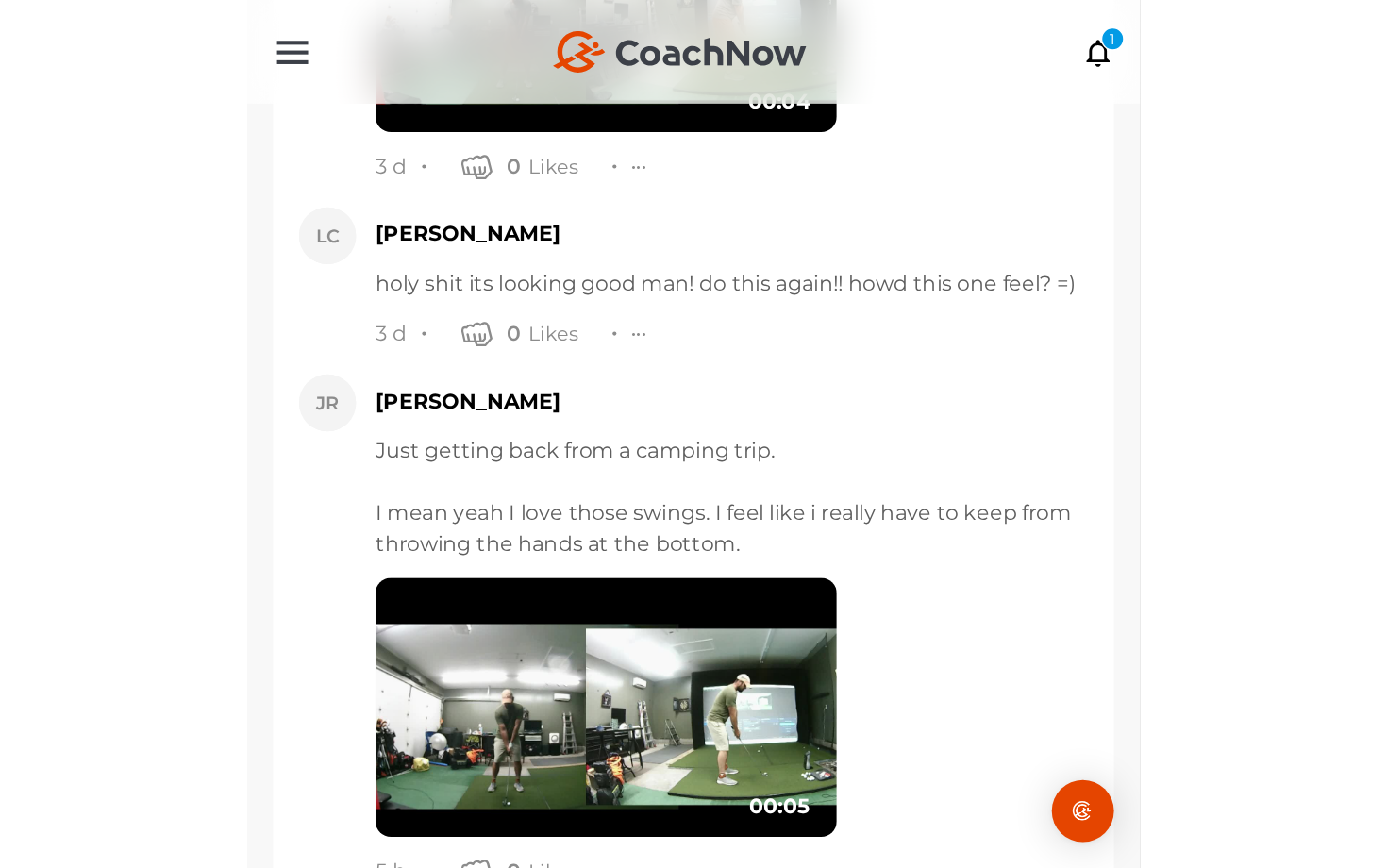 scroll, scrollTop: 2636, scrollLeft: 0, axis: vertical 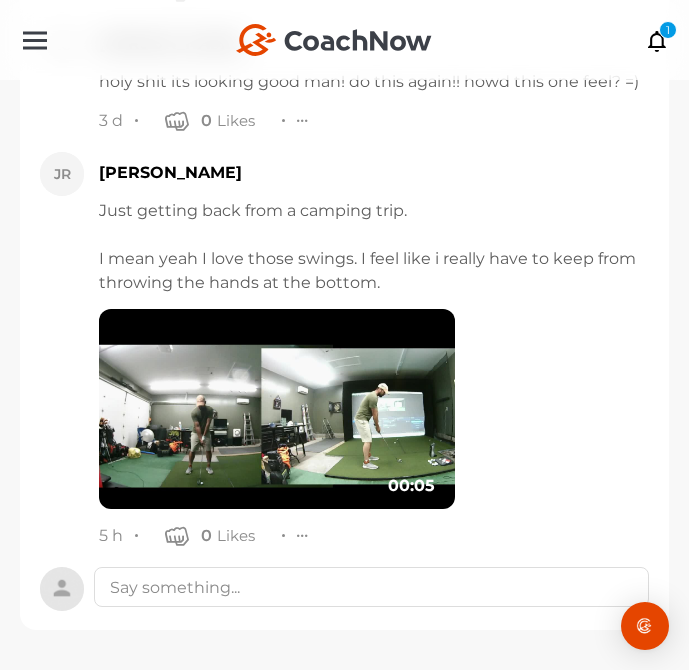 click at bounding box center [277, 409] 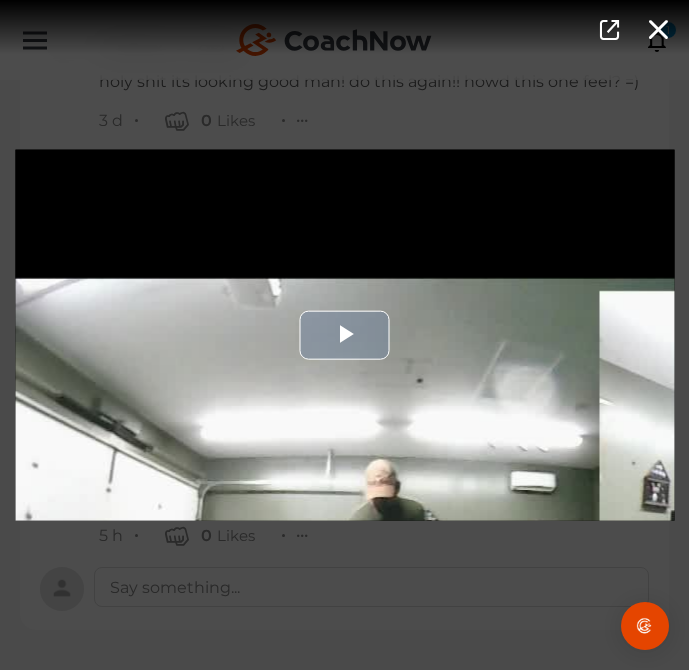 click at bounding box center (344, 335) 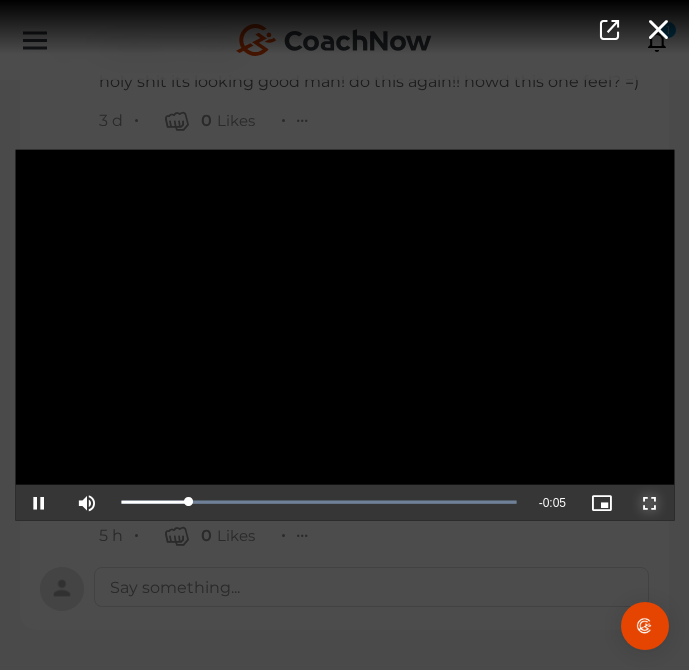 click at bounding box center [650, 502] 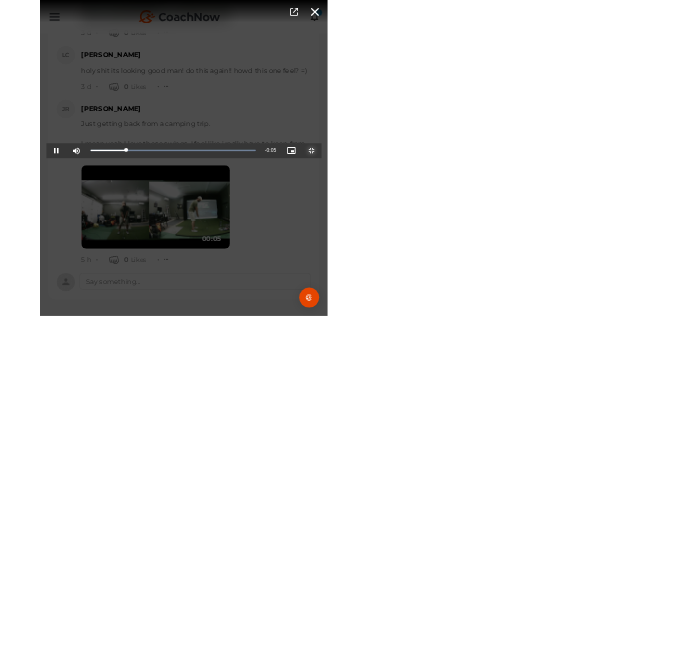 scroll, scrollTop: 2432, scrollLeft: 0, axis: vertical 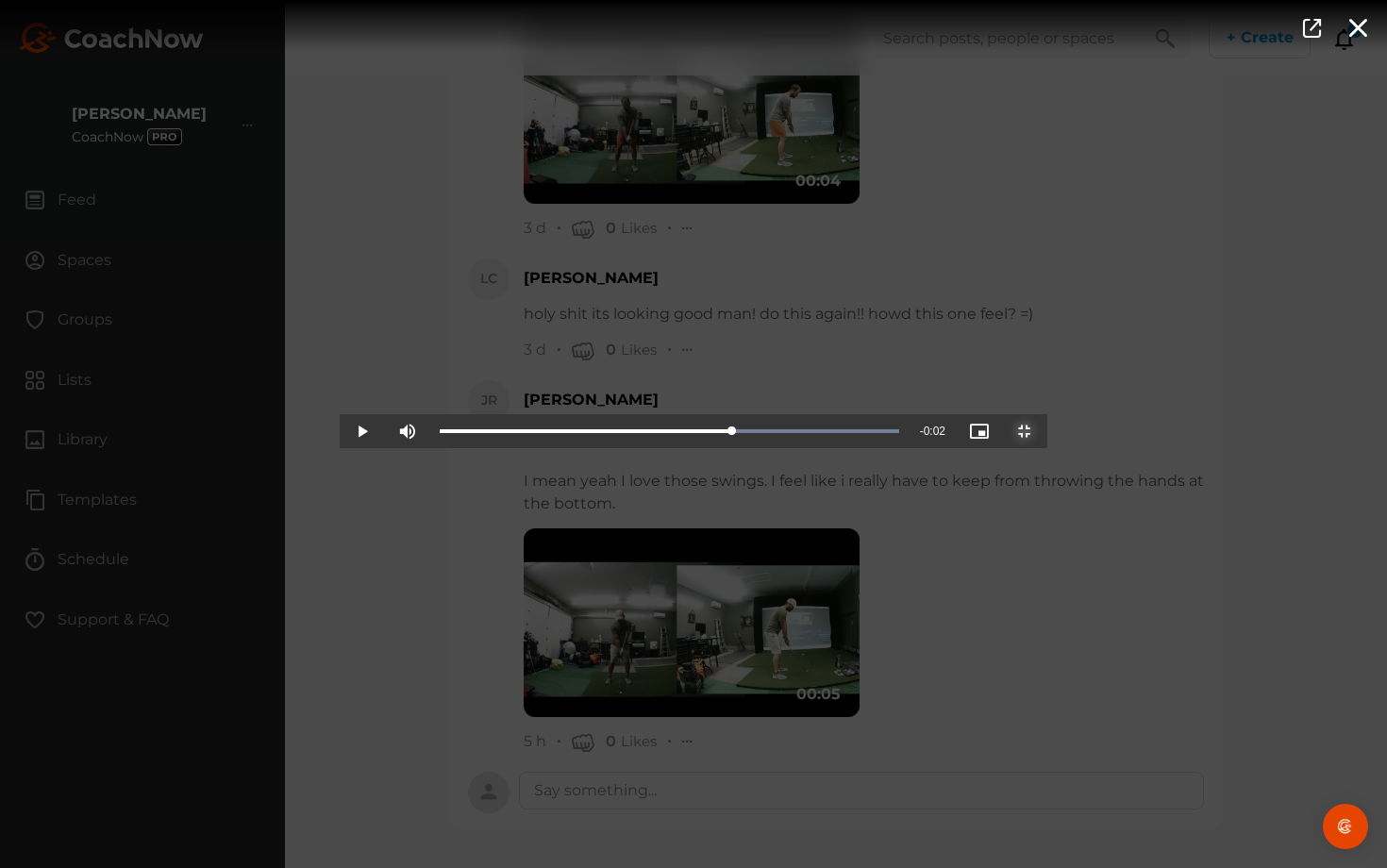 drag, startPoint x: 485, startPoint y: 861, endPoint x: 817, endPoint y: 823, distance: 334.16762 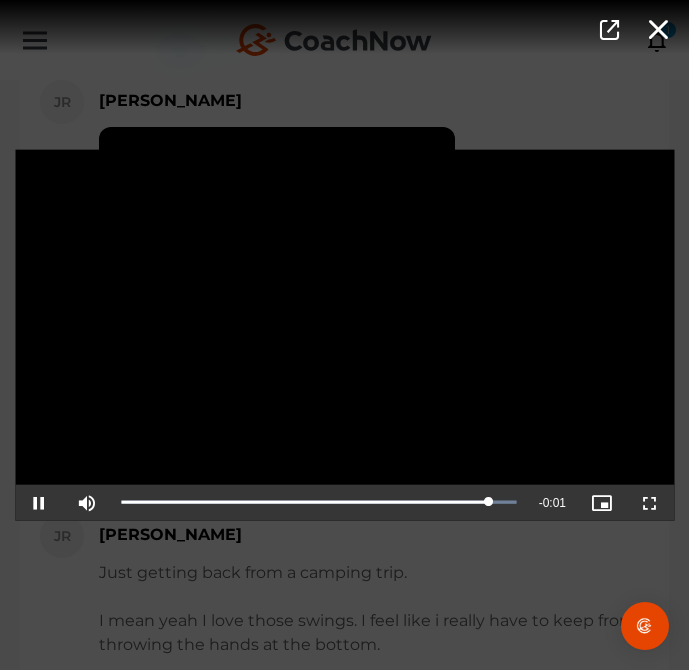 click on "Video Player is loading. Play Video Pause Mute Current Time  0:04 / Duration  0:05 Loaded :  100.00% 0:02 0:04 Stream Type  LIVE Seek to live, currently playing live LIVE Remaining Time  - 0:01   Playback Rate 1x Chapters Chapters Descriptions descriptions off , selected Captions captions settings , opens captions settings dialog captions off , selected Audio Track Picture-in-Picture Non-Fullscreen This is a modal window. Beginning of dialog window. Escape will cancel and close the window. Text Color White Black [PERSON_NAME] Blue Yellow Magenta Cyan Transparency Opaque Semi-Transparent Background Color Black White [PERSON_NAME] Blue Yellow Magenta Cyan Transparency Opaque Semi-Transparent Transparent Window Color Black White [PERSON_NAME] Blue Yellow Magenta Cyan Transparency Transparent Semi-Transparent Opaque Font Size 50% 75% 100% 125% 150% 175% 200% 300% 400% Text Edge Style None Raised Depressed Uniform Dropshadow Font Family" at bounding box center [344, 335] 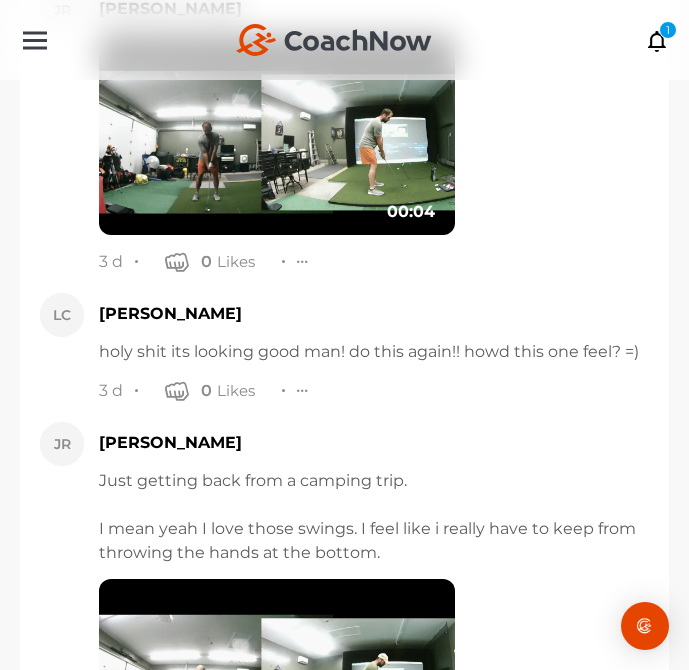 scroll, scrollTop: 2794, scrollLeft: 0, axis: vertical 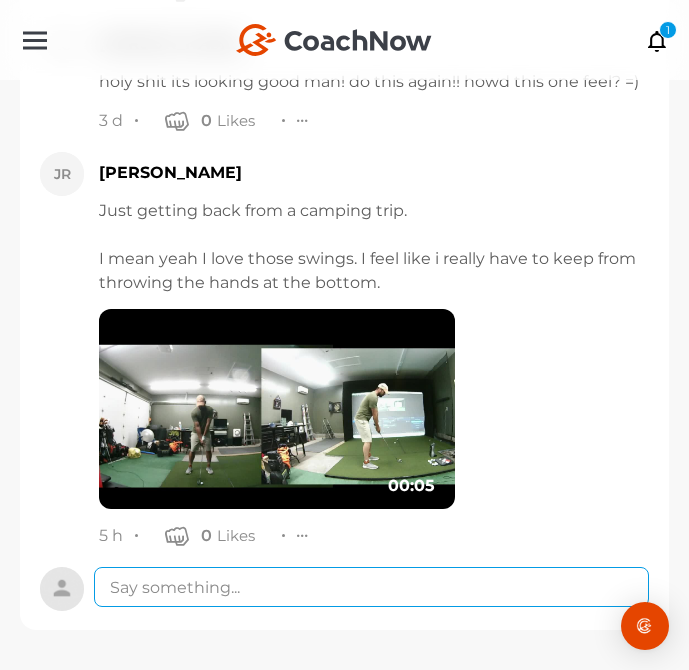 click at bounding box center (371, 587) 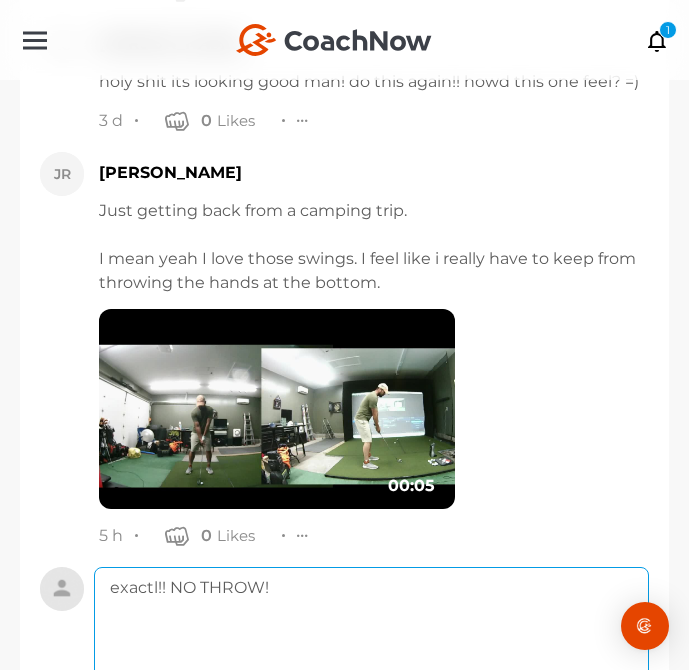 click on "exactl!! NO THROW!" at bounding box center (371, 647) 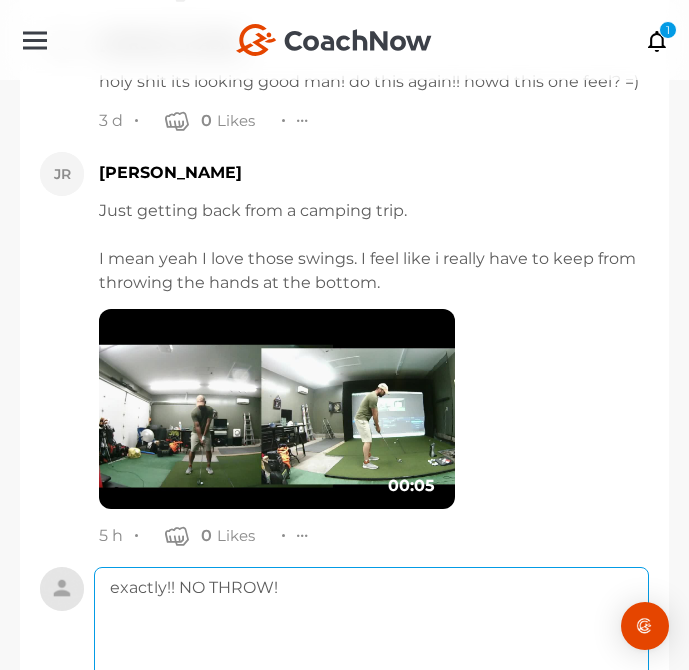 click on "exactly!! NO THROW!" at bounding box center (371, 647) 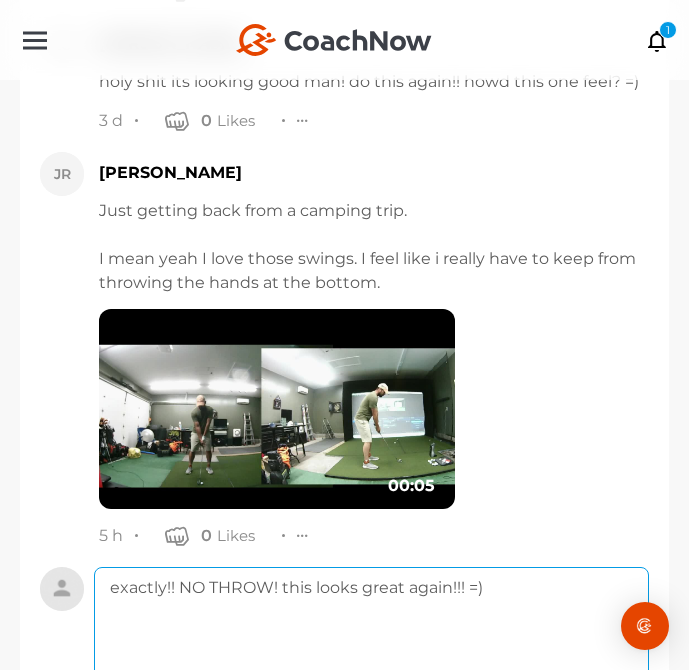 scroll, scrollTop: 3004, scrollLeft: 0, axis: vertical 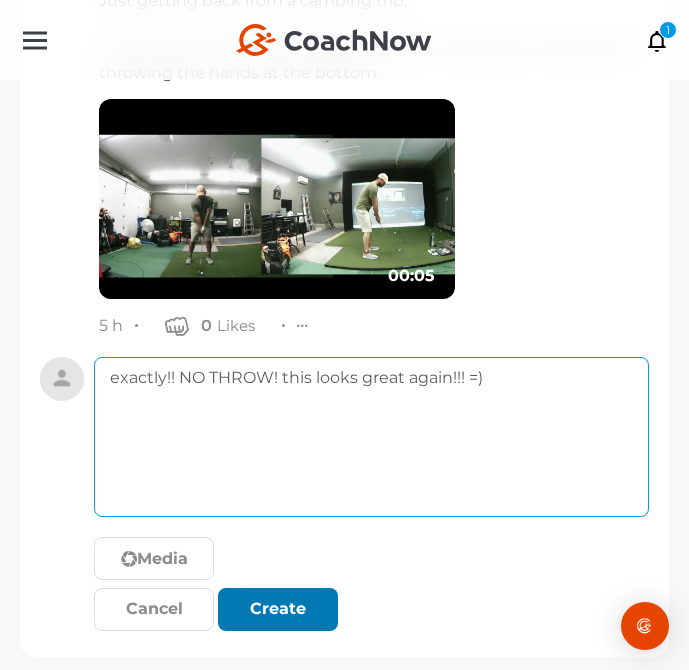 type on "exactly!! NO THROW! this looks great again!!! =)" 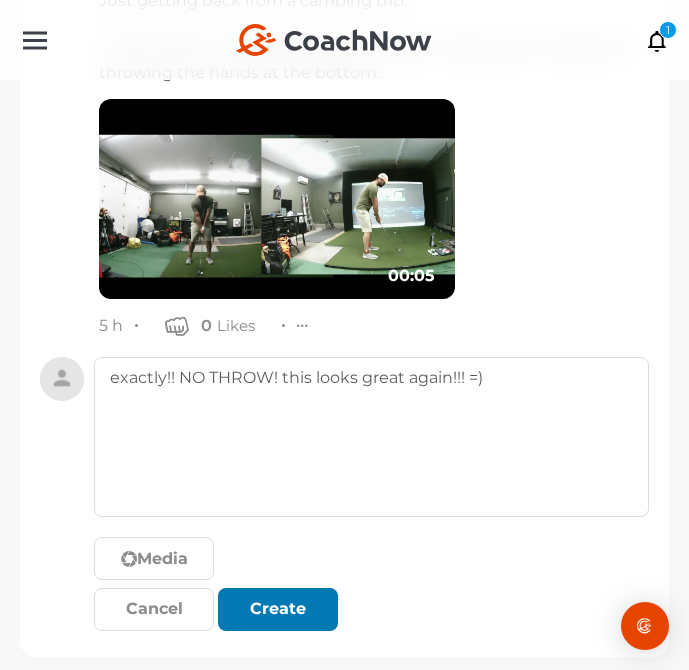 click at bounding box center (295, 611) 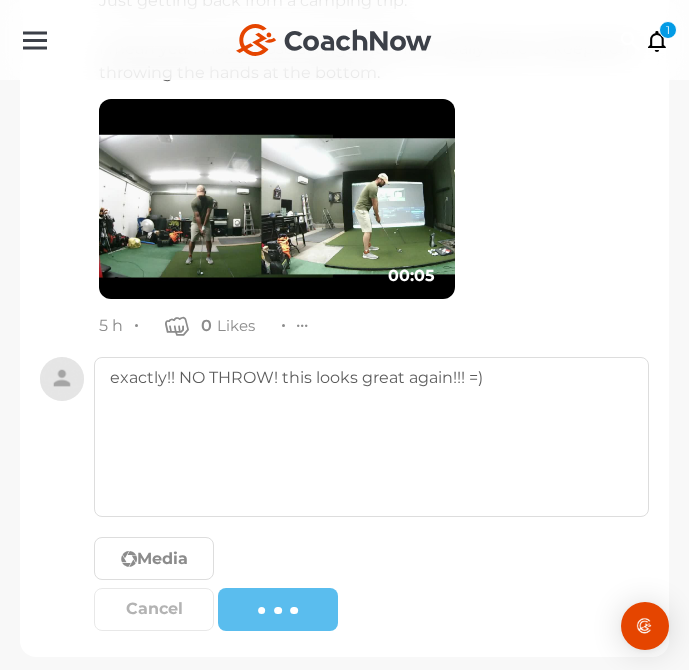 type 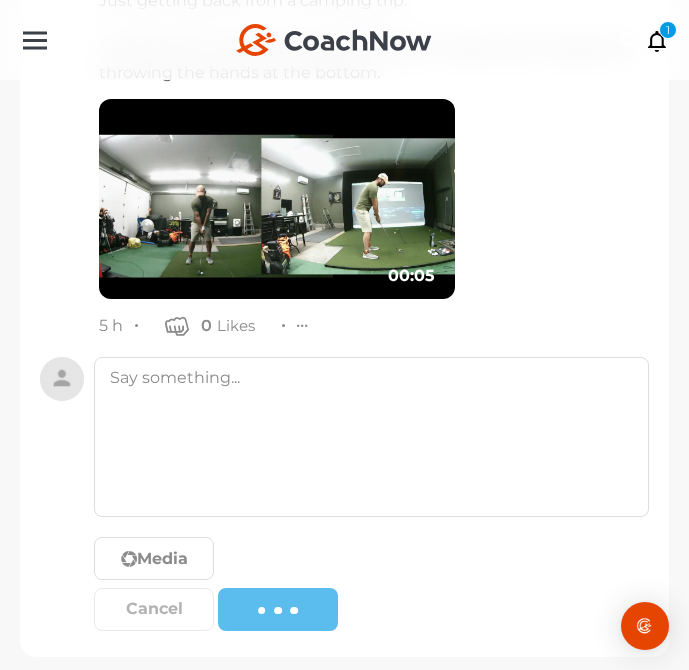 scroll, scrollTop: 2923, scrollLeft: 0, axis: vertical 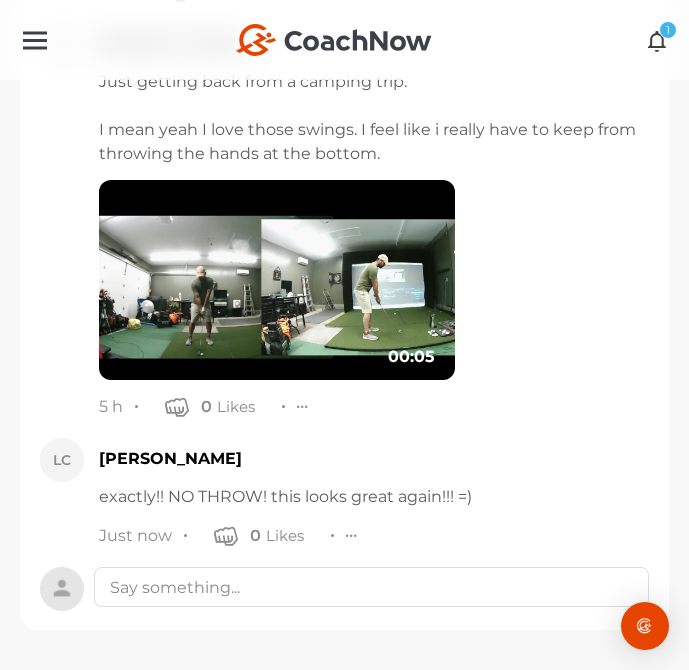 click at bounding box center [657, 40] 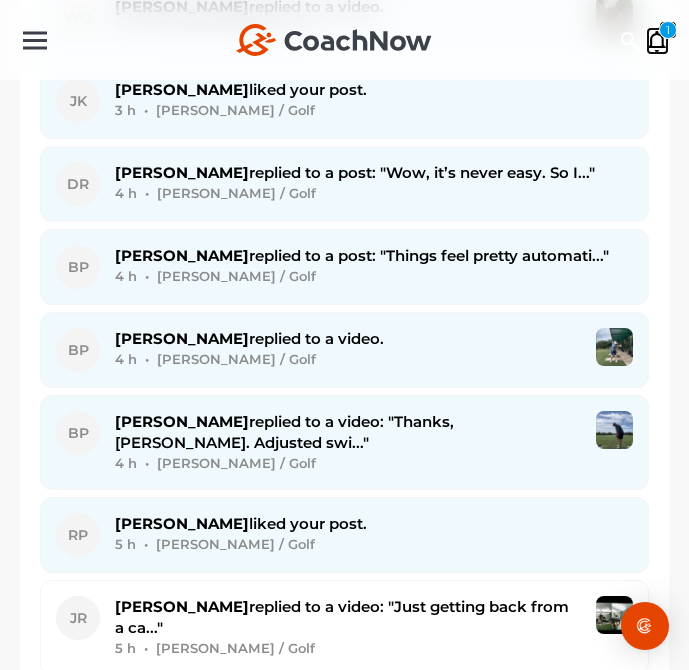 scroll, scrollTop: 913, scrollLeft: 0, axis: vertical 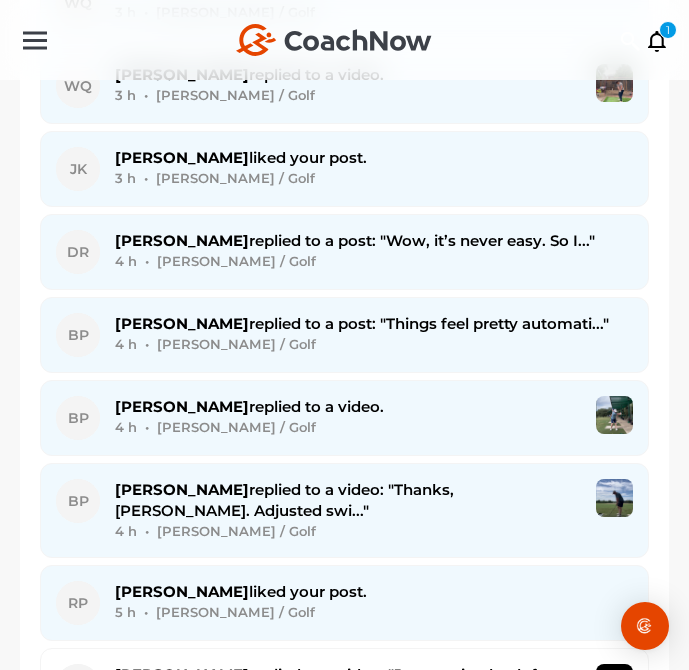 click on "[PERSON_NAME]  replied to a video: "Thanks, [PERSON_NAME]. Adjusted swi..."
4 h  •  [PERSON_NAME] / Golf" at bounding box center [348, 510] 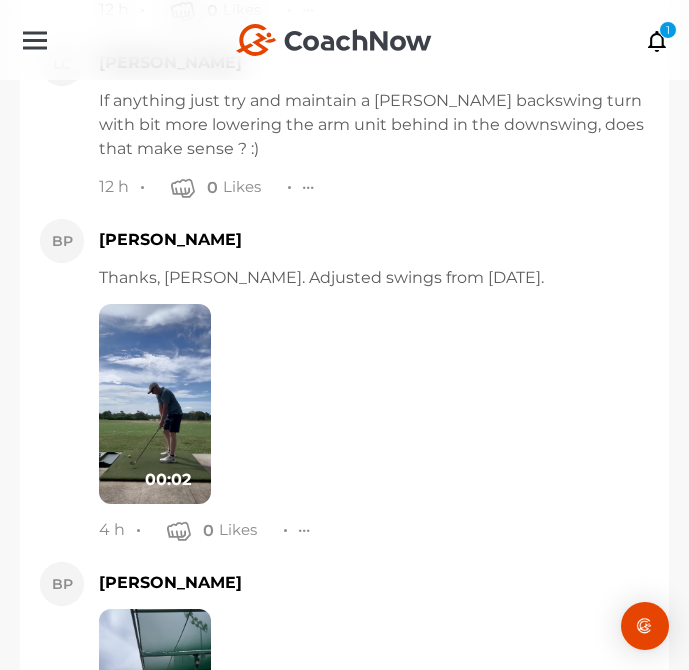 scroll, scrollTop: 26316, scrollLeft: 0, axis: vertical 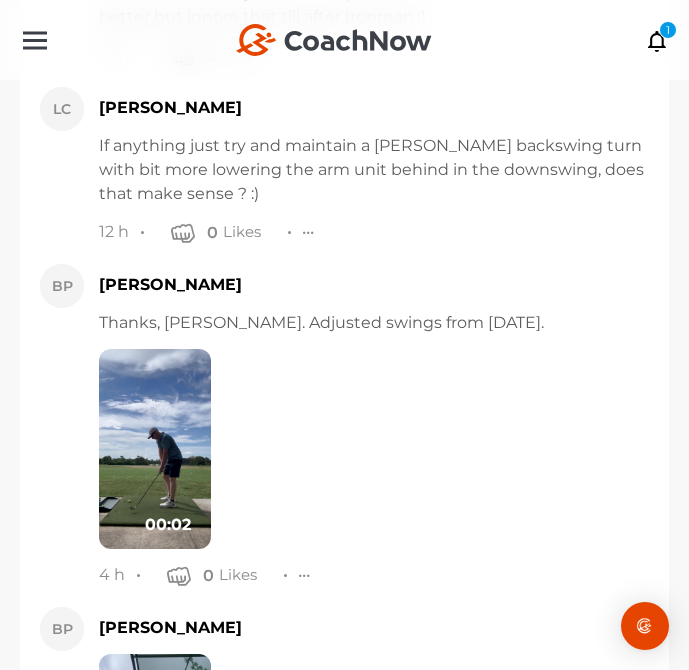 click at bounding box center (155, 449) 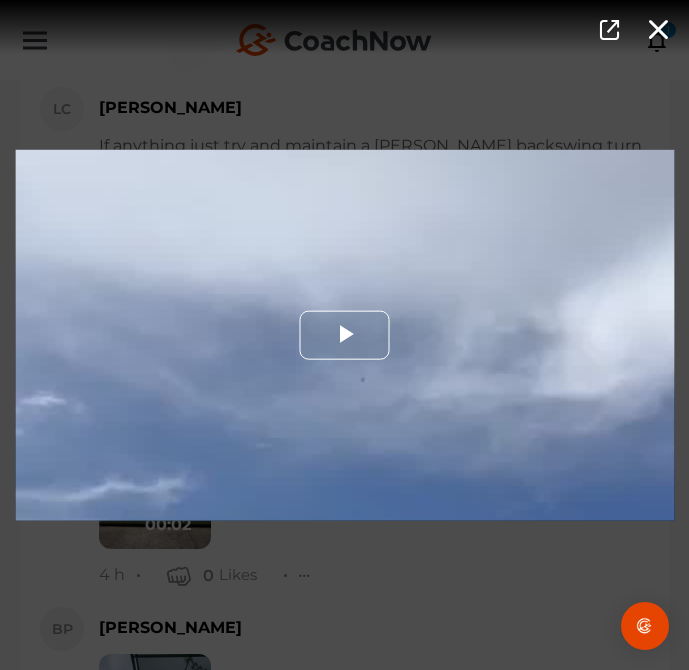 click at bounding box center [344, 335] 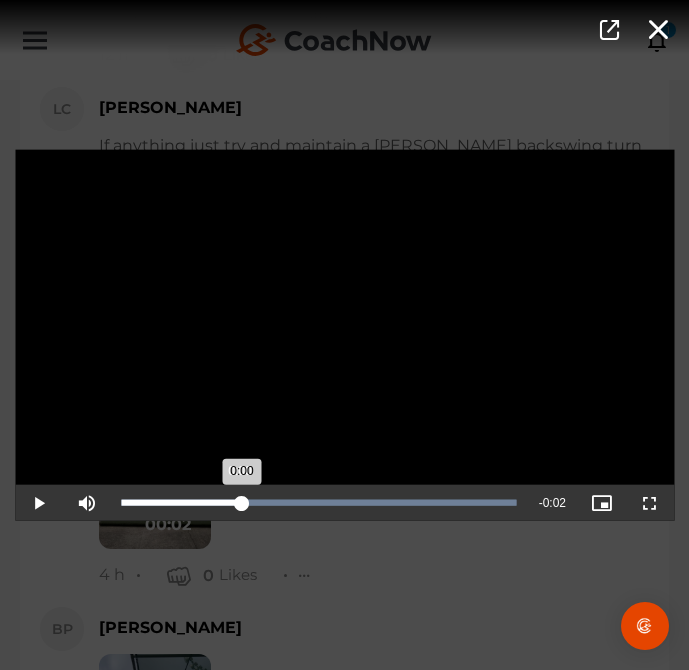 drag, startPoint x: 281, startPoint y: 485, endPoint x: 235, endPoint y: 514, distance: 54.378304 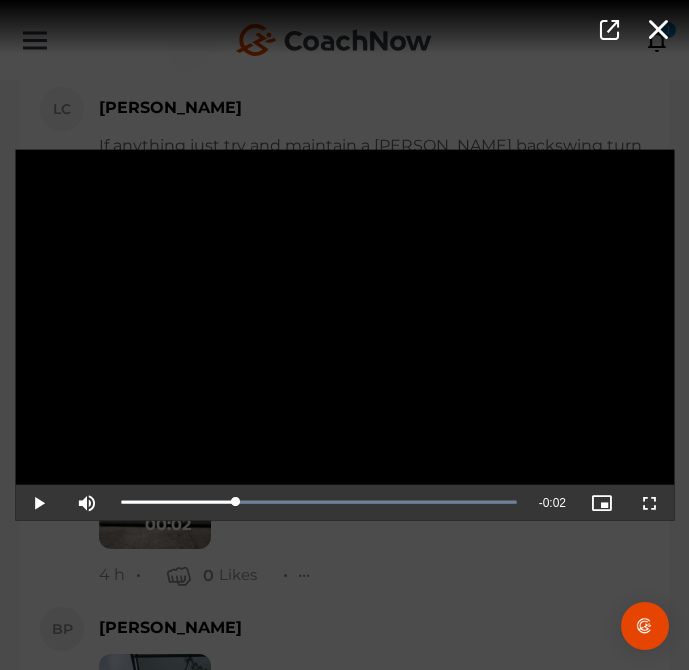 click at bounding box center (344, 335) 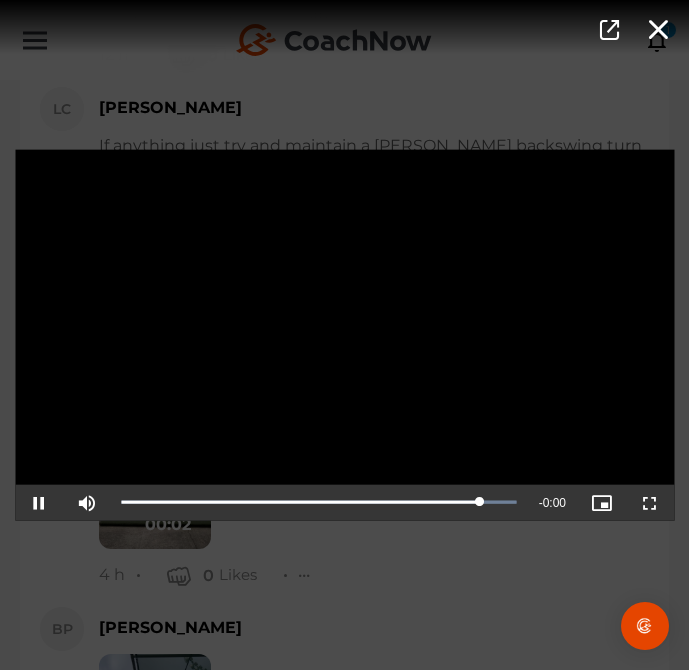 click on "Video Player is loading. Play Video Pause Mute Current Time  0:02 / Duration  0:02 Loaded :  100.00% 0:01 0:02 Stream Type  LIVE Seek to live, currently playing live LIVE Remaining Time  - 0:00   Playback Rate 1x Chapters Chapters Descriptions descriptions off , selected Captions captions settings , opens captions settings dialog captions off , selected Audio Track Picture-in-Picture Fullscreen This is a modal window. Beginning of dialog window. Escape will cancel and close the window. Text Color White Black [PERSON_NAME] Blue Yellow Magenta Cyan Transparency Opaque Semi-Transparent Background Color Black White [PERSON_NAME] Blue Yellow Magenta Cyan Transparency Opaque Semi-Transparent Transparent Window Color Black White [PERSON_NAME] Blue Yellow Magenta Cyan Transparency Transparent Semi-Transparent Opaque Font Size 50% 75% 100% 125% 150% 175% 200% 300% 400% Text Edge Style None Raised Depressed Uniform Dropshadow Font Family Casual" at bounding box center [344, 335] 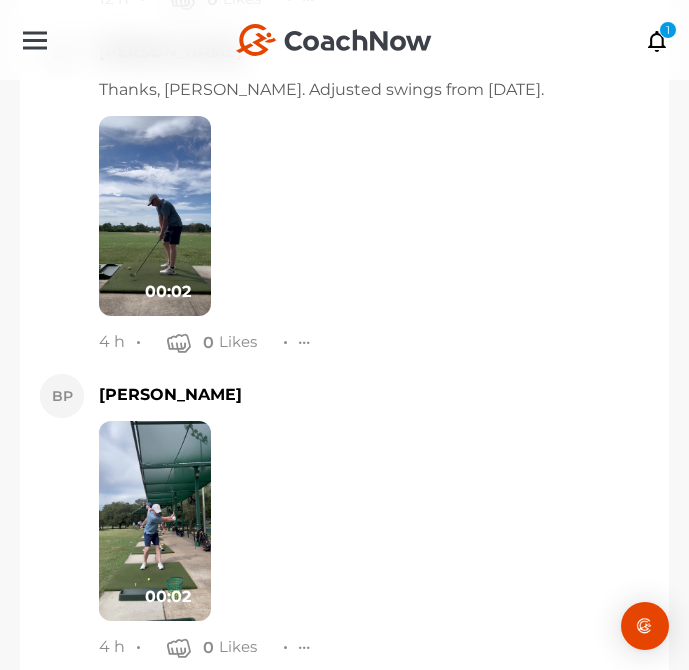scroll, scrollTop: 26598, scrollLeft: 0, axis: vertical 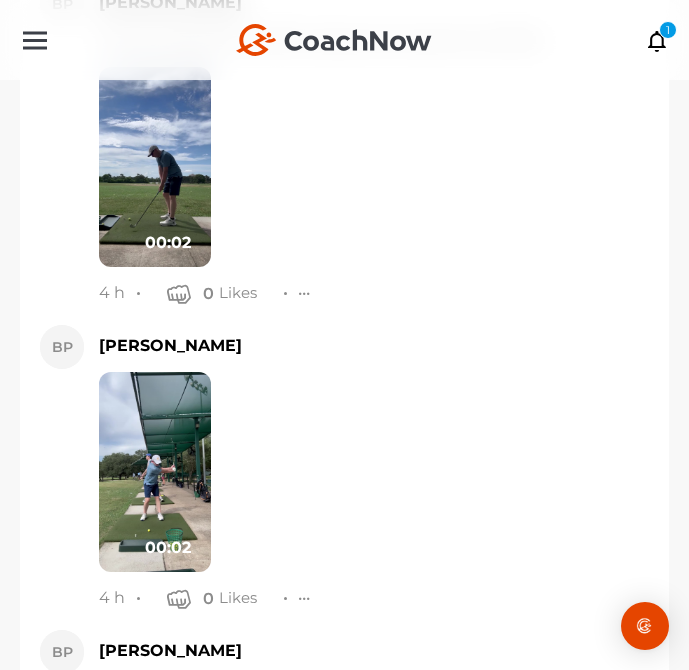 click at bounding box center (371, 827) 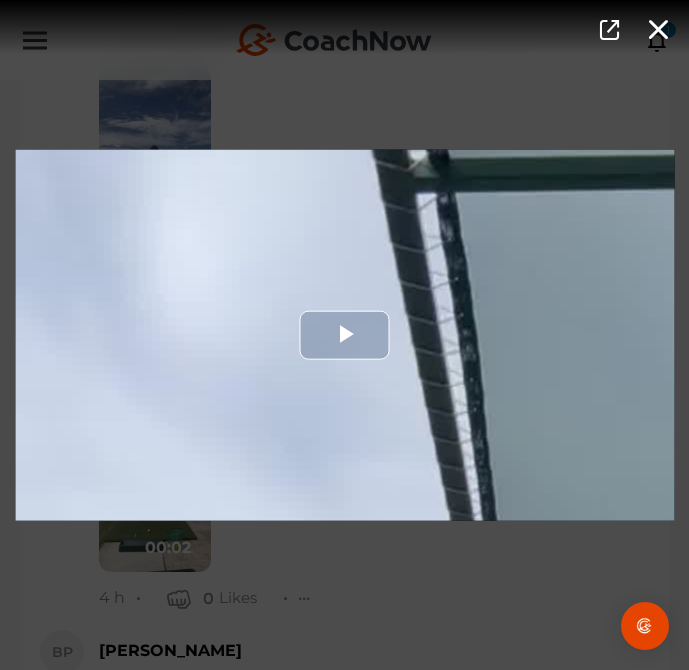 click at bounding box center (344, 335) 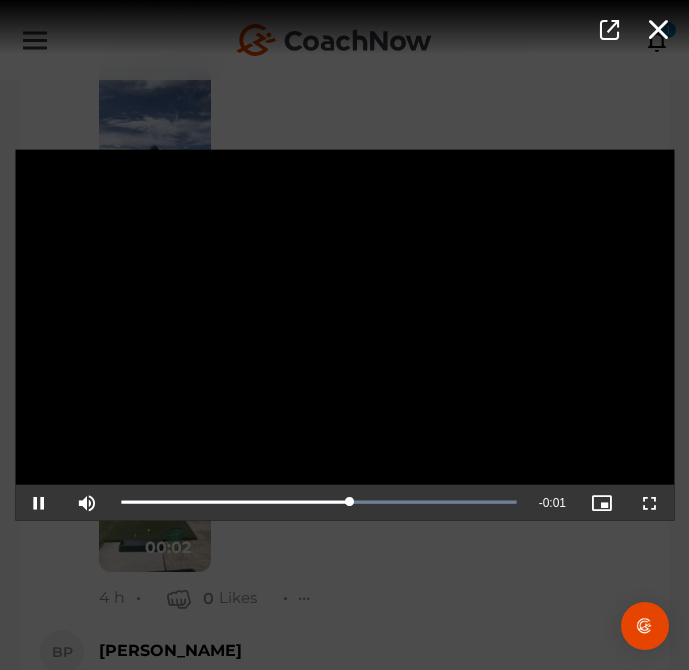 click on "Video Player is loading. Play Video Pause Mute Current Time  0:01 / Duration  0:02 Loaded :  100.00% 0:01 0:01 Stream Type  LIVE Seek to live, currently playing live LIVE Remaining Time  - 0:01   Playback Rate 1x Chapters Chapters Descriptions descriptions off , selected Captions captions settings , opens captions settings dialog captions off , selected Audio Track Picture-in-Picture Fullscreen This is a modal window. Beginning of dialog window. Escape will cancel and close the window. Text Color White Black [PERSON_NAME] Blue Yellow Magenta Cyan Transparency Opaque Semi-Transparent Background Color Black White [PERSON_NAME] Blue Yellow Magenta Cyan Transparency Opaque Semi-Transparent Transparent Window Color Black White [PERSON_NAME] Blue Yellow Magenta Cyan Transparency Transparent Semi-Transparent Opaque Font Size 50% 75% 100% 125% 150% 175% 200% 300% 400% Text Edge Style None Raised Depressed Uniform Dropshadow Font Family Casual" at bounding box center [344, 335] 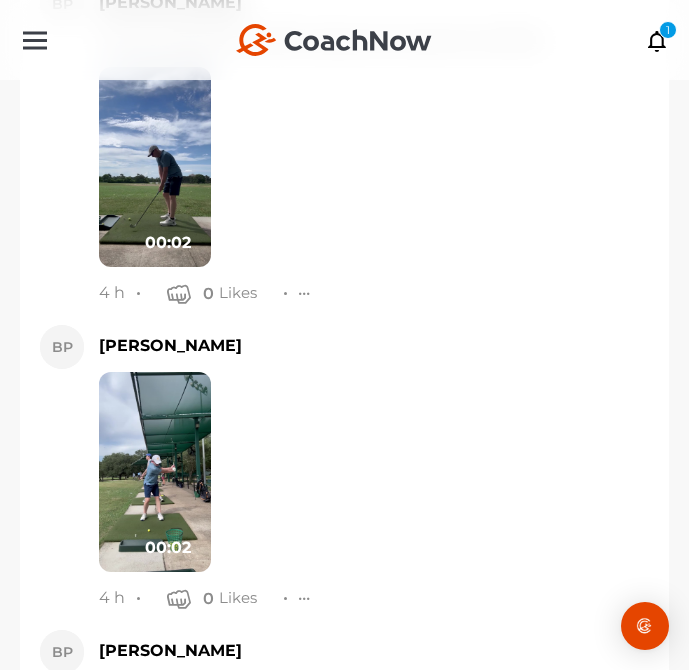 click on "this is much better!" at bounding box center [371, 887] 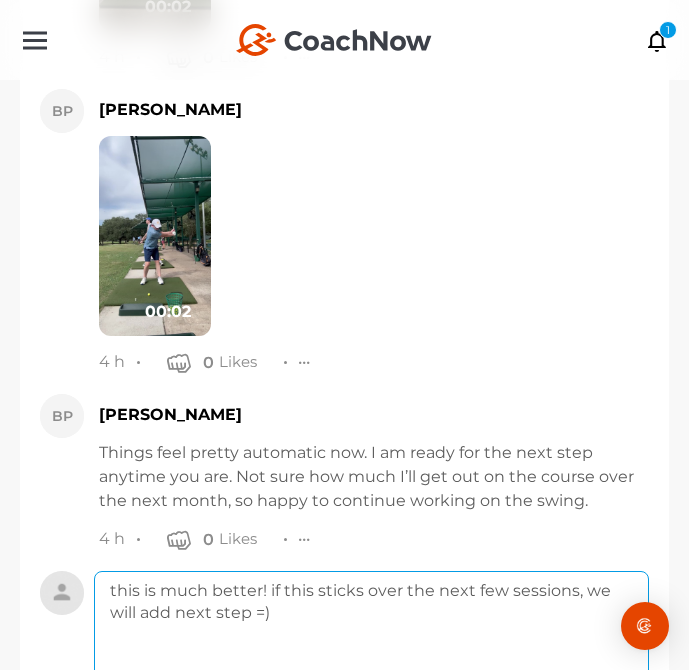 type on "this is much better! if this sticks over the next few sessions, we will add next step =)" 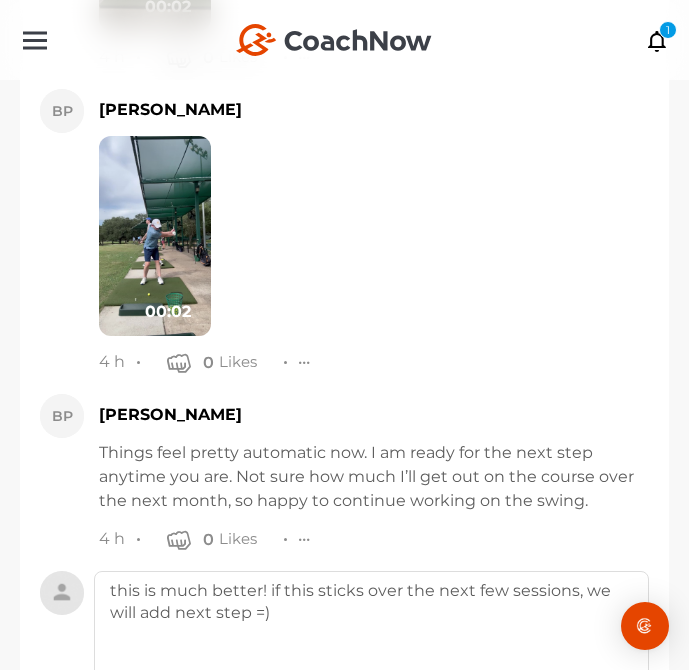 click on "Create" at bounding box center (278, 823) 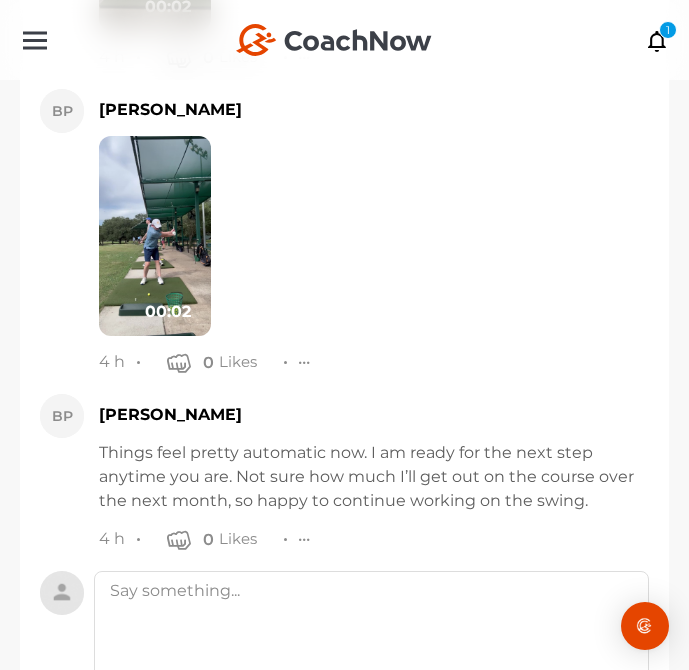 scroll, scrollTop: 26751, scrollLeft: 0, axis: vertical 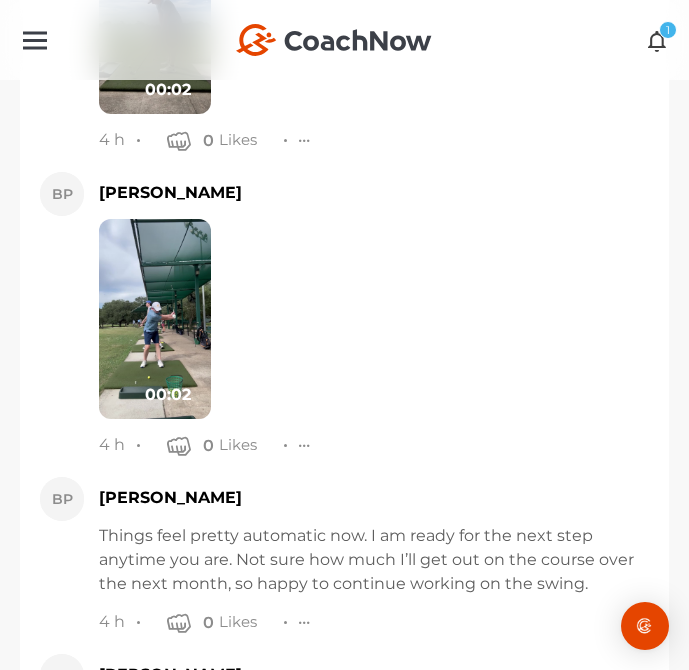 click at bounding box center (657, 40) 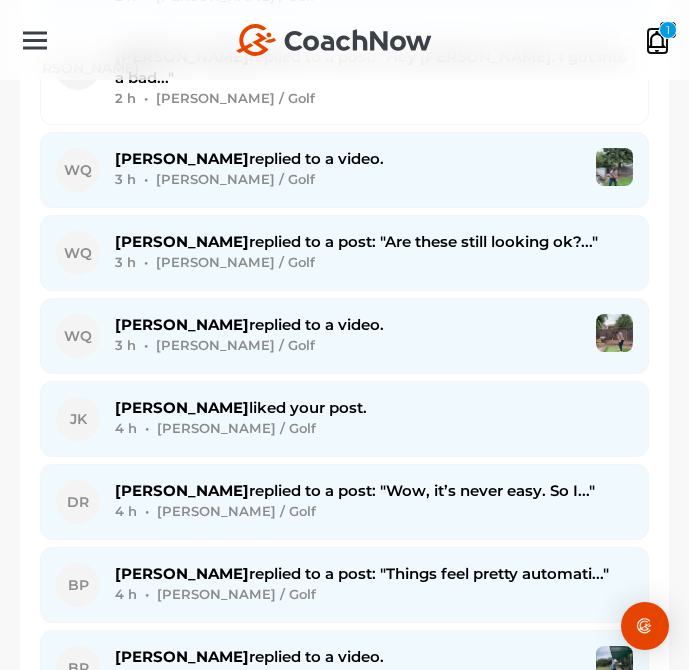 scroll, scrollTop: 723, scrollLeft: 0, axis: vertical 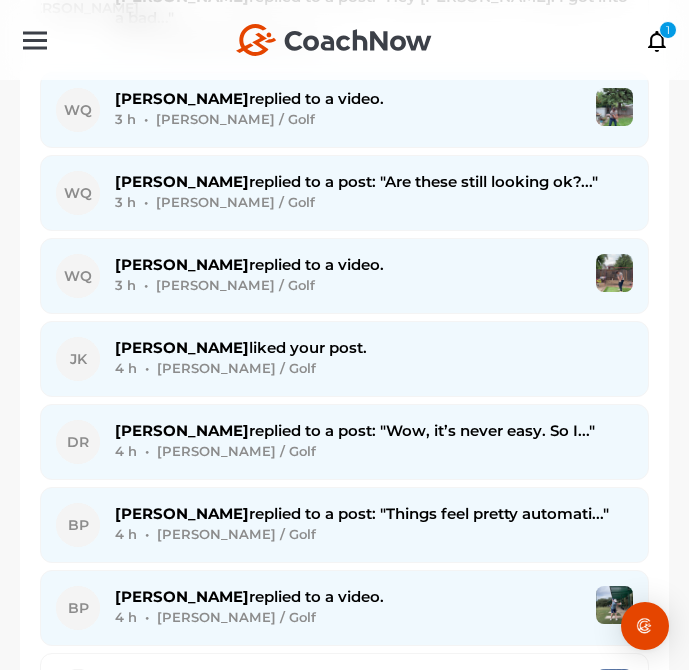 click on "4 h  •  [PERSON_NAME] / Golf" at bounding box center [374, 451] 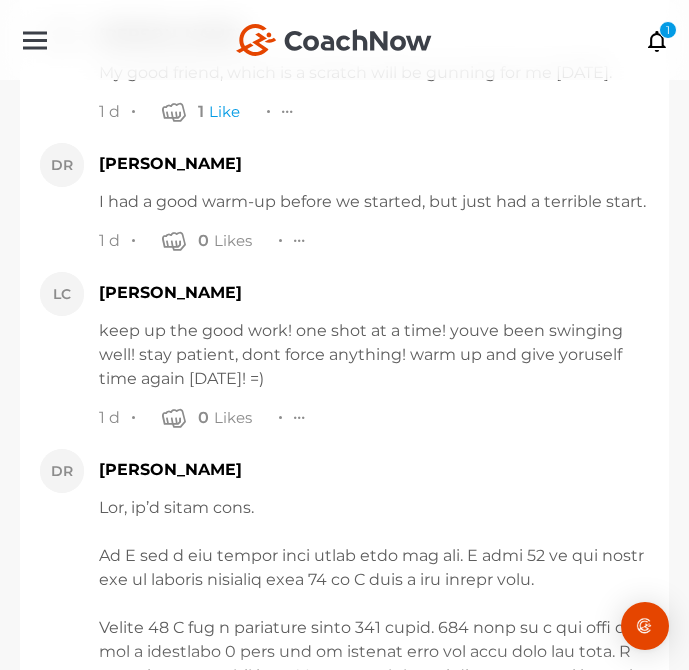 scroll, scrollTop: 36150, scrollLeft: 0, axis: vertical 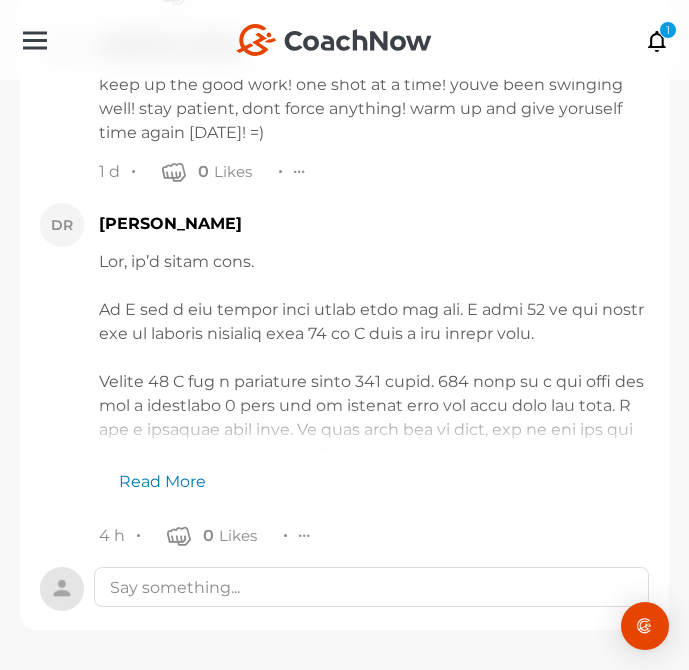 click on "Read More" at bounding box center (152, 472) 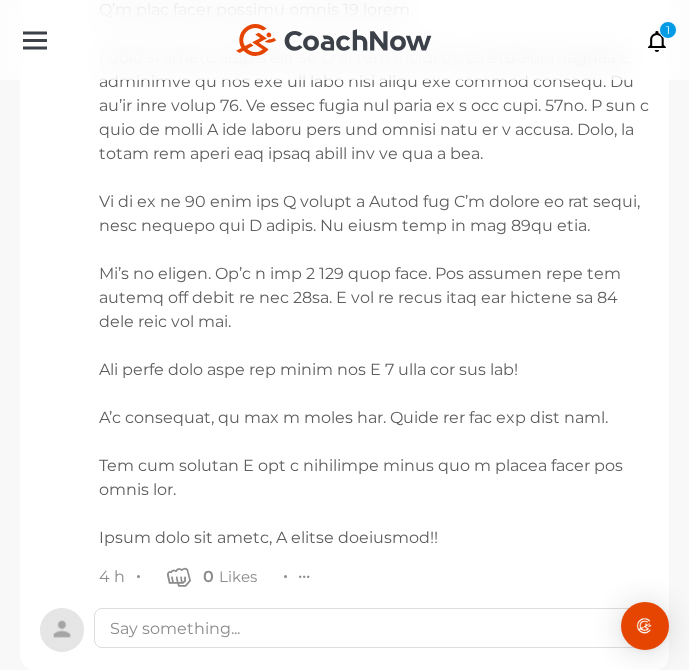 scroll, scrollTop: 36791, scrollLeft: 0, axis: vertical 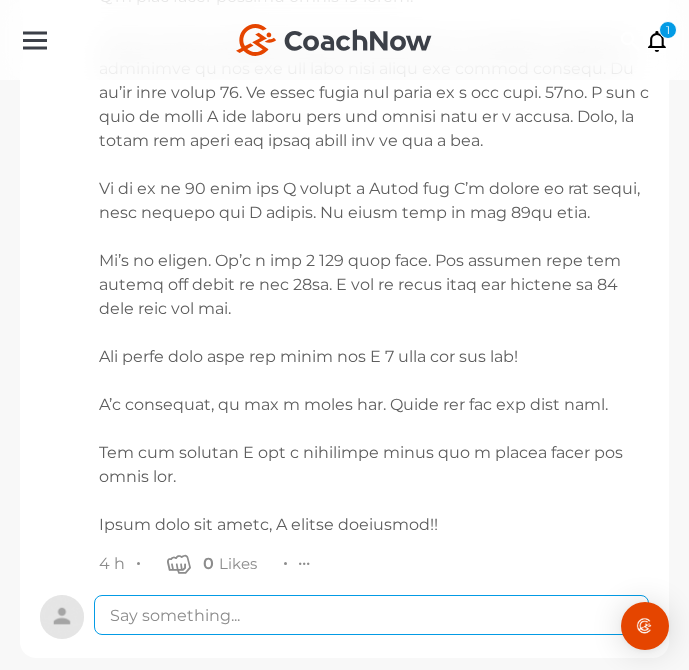 click at bounding box center [371, 615] 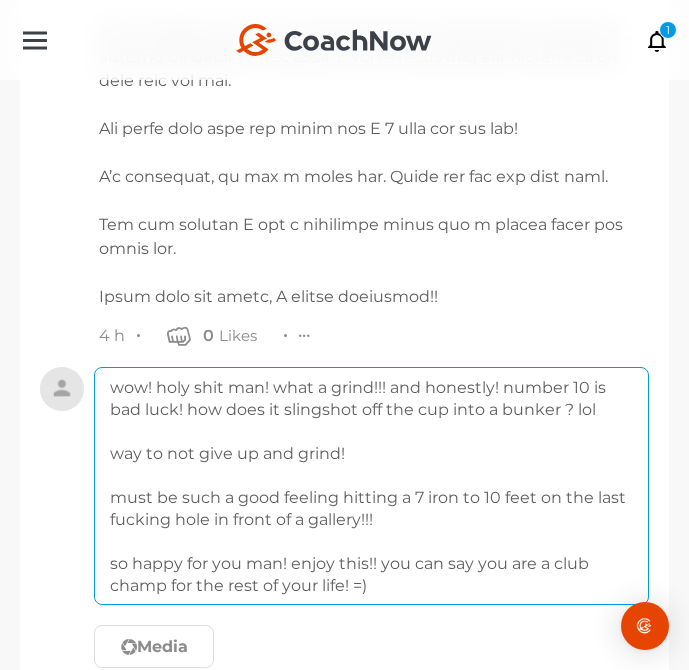 scroll, scrollTop: 37118, scrollLeft: 0, axis: vertical 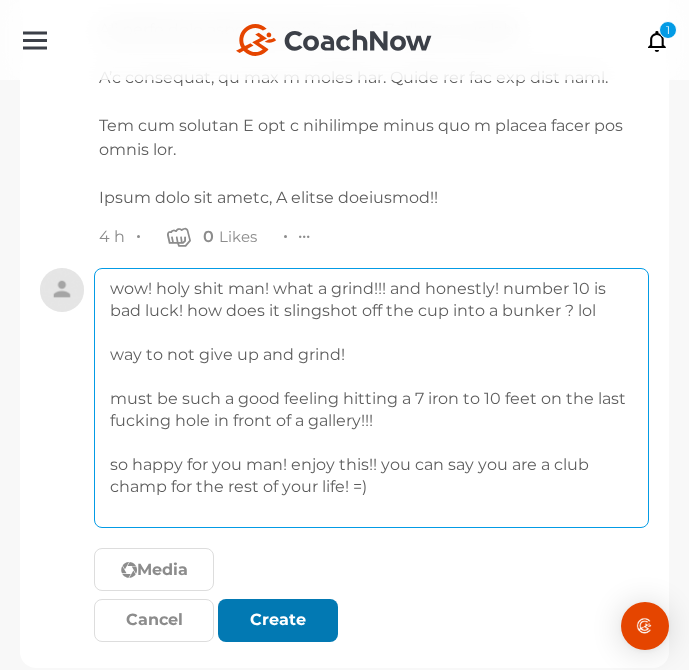 type on "wow! holy shit man! what a grind!!! and honestly! number 10 is bad luck! how does it slingshot off the cup into a bunker ? lol
way to not give up and grind!
must be such a good feeling hitting a 7 iron to 10 feet on the last fucking hole in front of a gallery!!!
so happy for you man! enjoy this!! you can say you are a club champ for the rest of your life! =)" 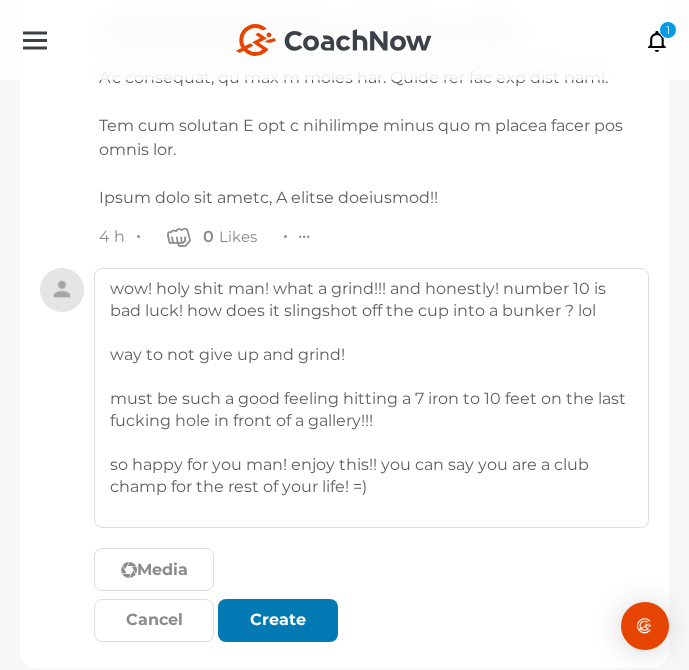 click at bounding box center (278, 620) 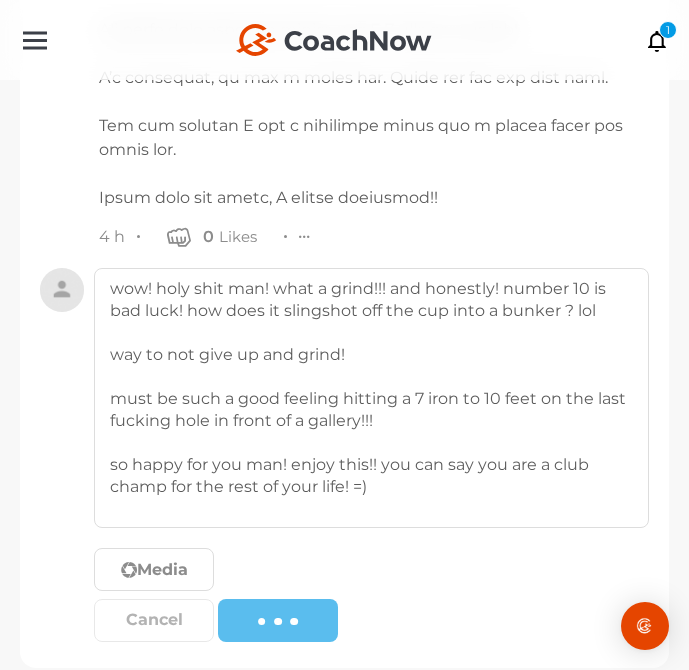 type 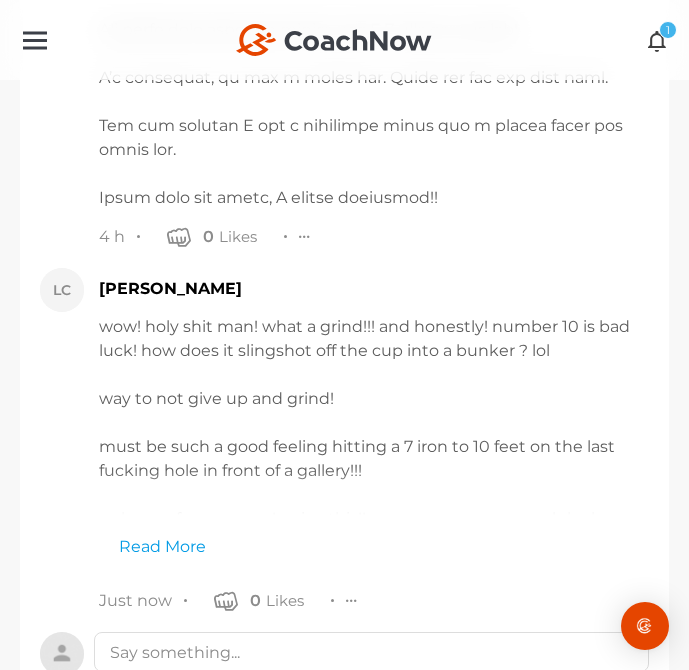 click at bounding box center [657, 40] 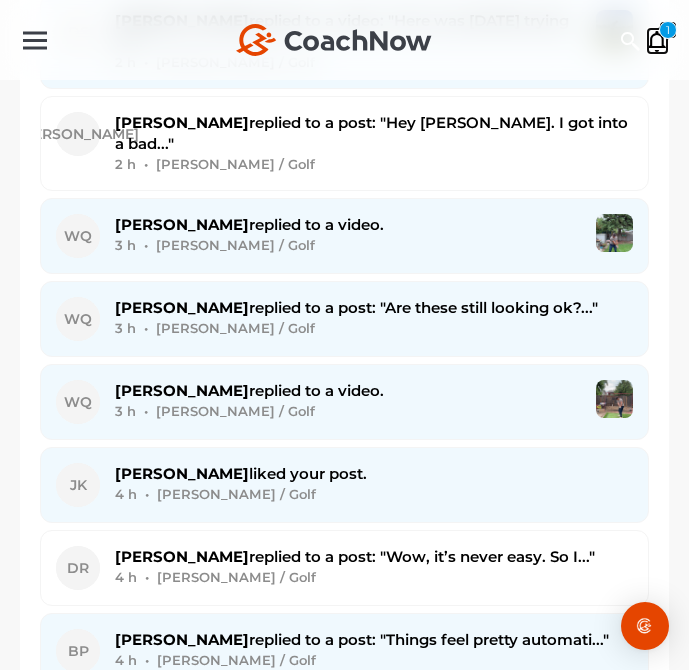 scroll, scrollTop: 540, scrollLeft: 0, axis: vertical 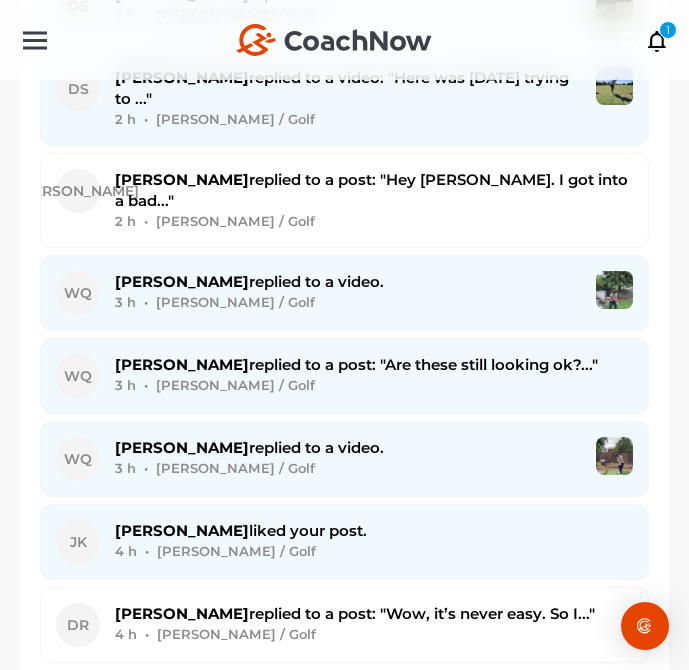 click on "3 h  •  [PERSON_NAME] / Golf" at bounding box center [348, 302] 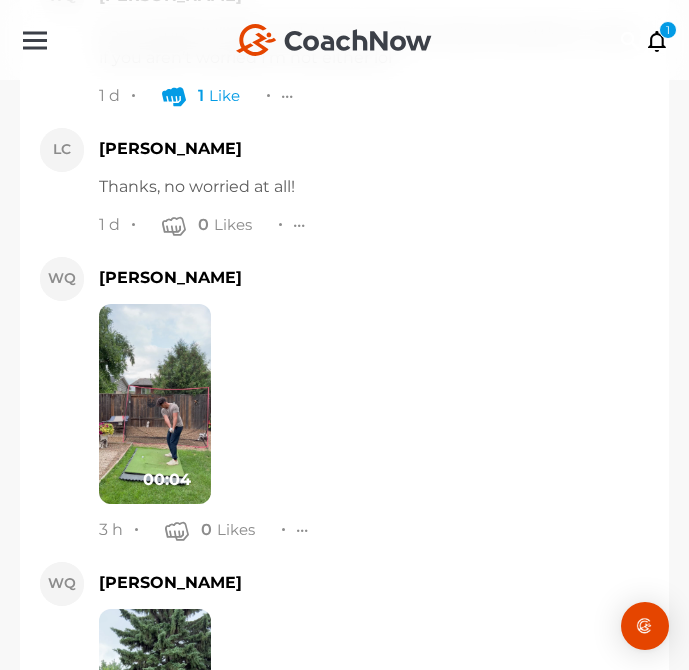 scroll, scrollTop: 14915, scrollLeft: 0, axis: vertical 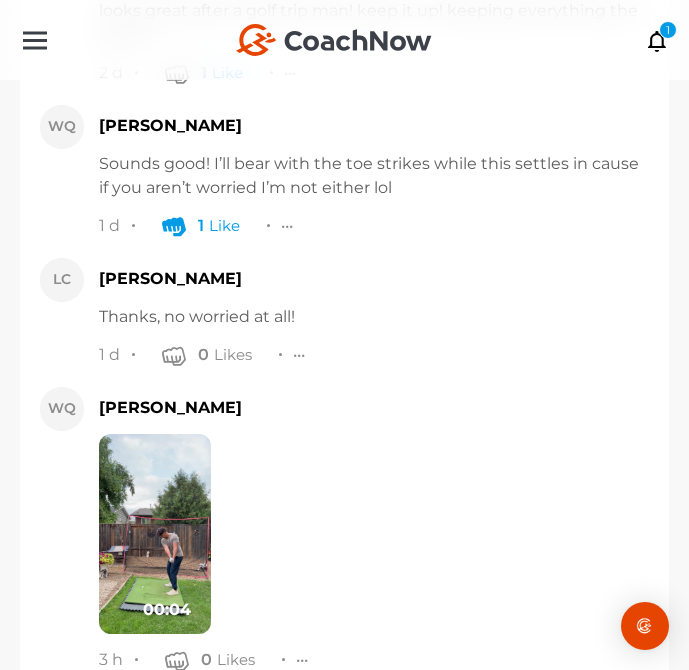 click at bounding box center [155, 534] 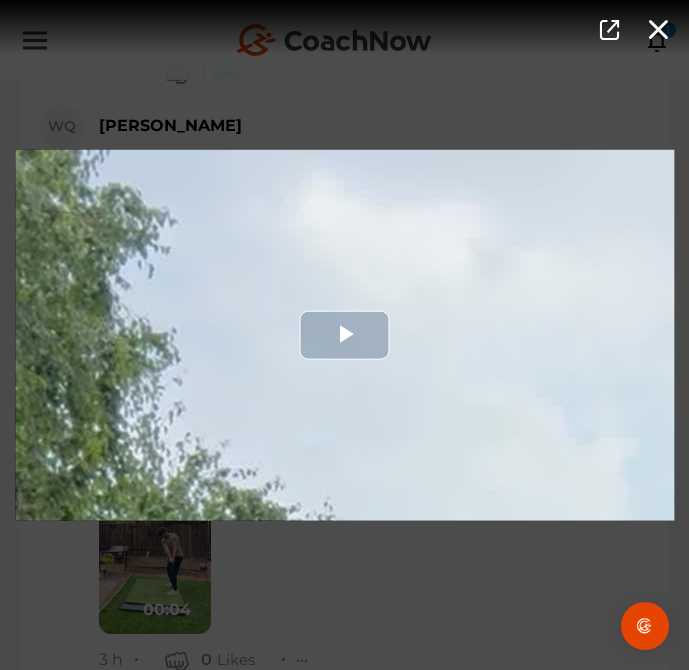 click at bounding box center [344, 335] 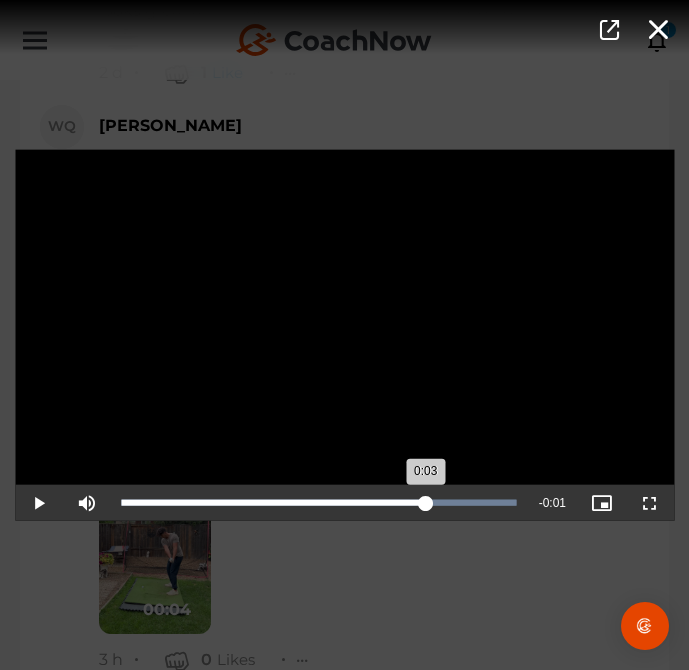 drag, startPoint x: 338, startPoint y: 511, endPoint x: 426, endPoint y: 509, distance: 88.02273 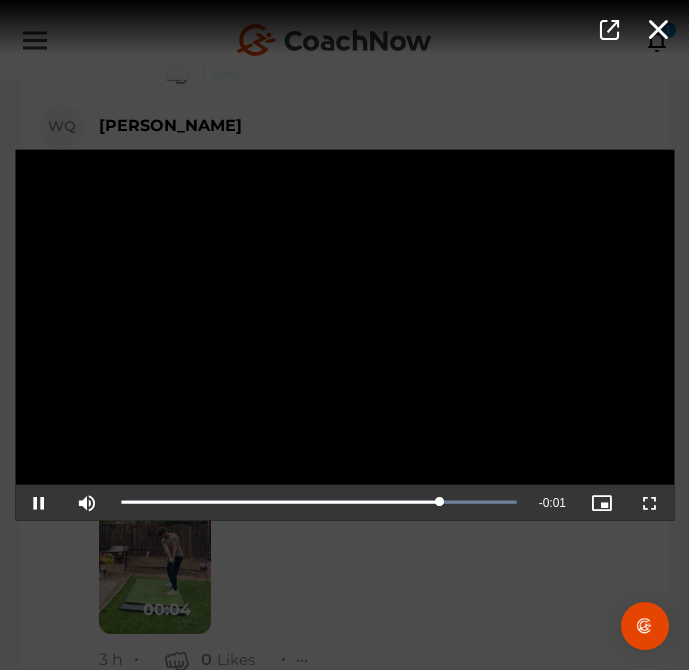 click on "Video Player is loading. Play Video Pause Mute Current Time  0:03 / Duration  0:04 Loaded :  100.00% 0:03 0:03 Stream Type  LIVE Seek to live, currently playing live LIVE Remaining Time  - 0:01   Playback Rate 1x Chapters Chapters Descriptions descriptions off , selected Captions captions settings , opens captions settings dialog captions off , selected Audio Track Picture-in-Picture Fullscreen This is a modal window. Beginning of dialog window. Escape will cancel and close the window. Text Color White Black [PERSON_NAME] Blue Yellow Magenta Cyan Transparency Opaque Semi-Transparent Background Color Black White [PERSON_NAME] Blue Yellow Magenta Cyan Transparency Opaque Semi-Transparent Transparent Window Color Black White [PERSON_NAME] Blue Yellow Magenta Cyan Transparency Transparent Semi-Transparent Opaque Font Size 50% 75% 100% 125% 150% 175% 200% 300% 400% Text Edge Style None Raised Depressed Uniform Dropshadow Font Family Casual" at bounding box center (344, 335) 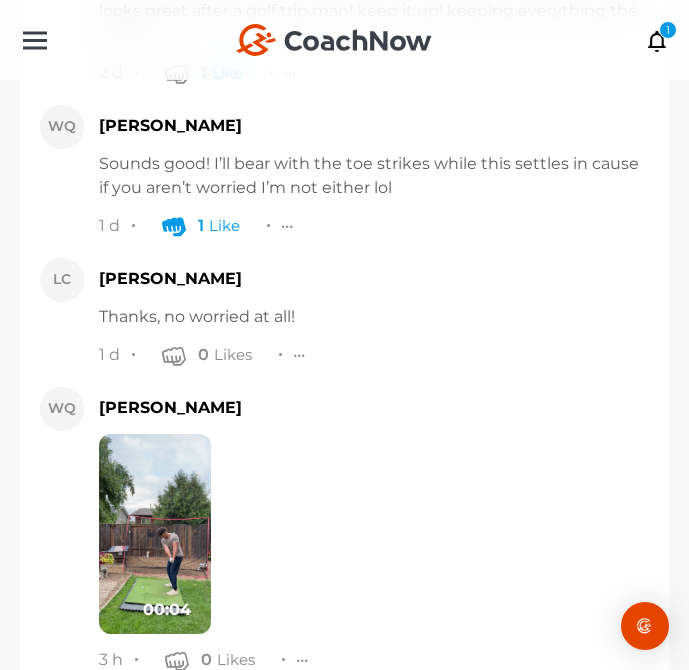 scroll, scrollTop: 15348, scrollLeft: 0, axis: vertical 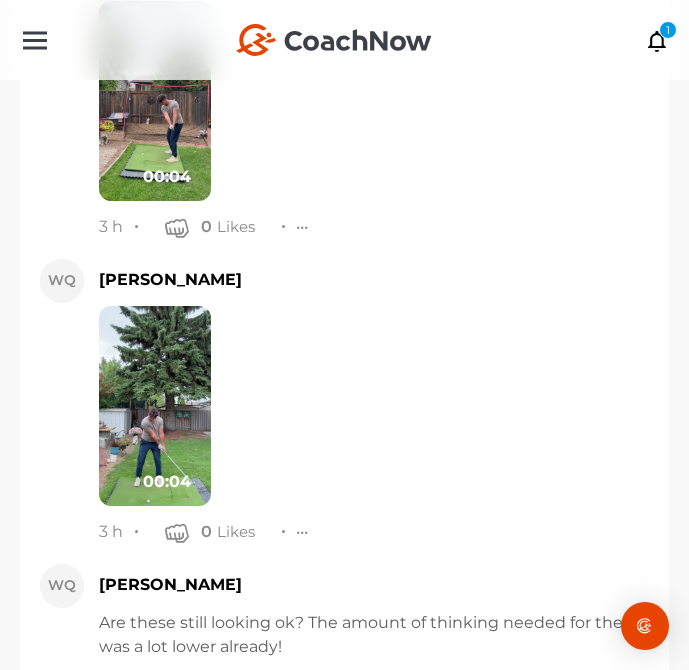 click at bounding box center [155, 406] 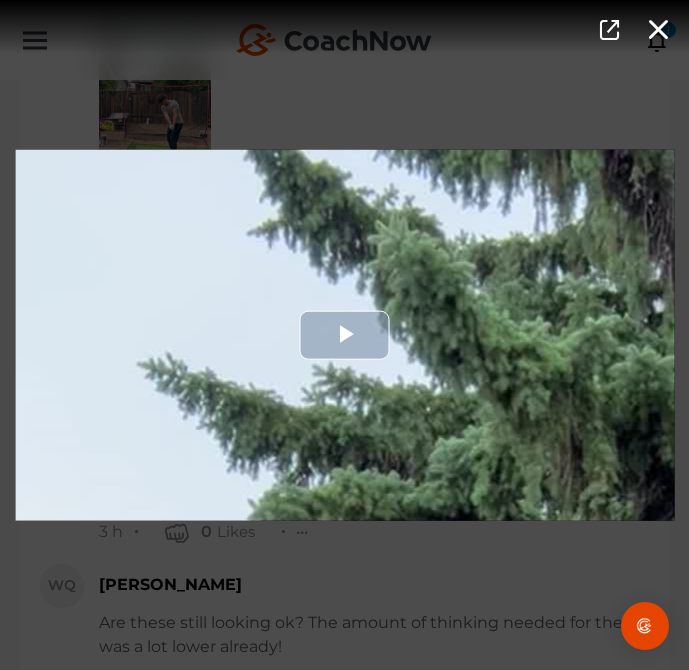 click at bounding box center [344, 335] 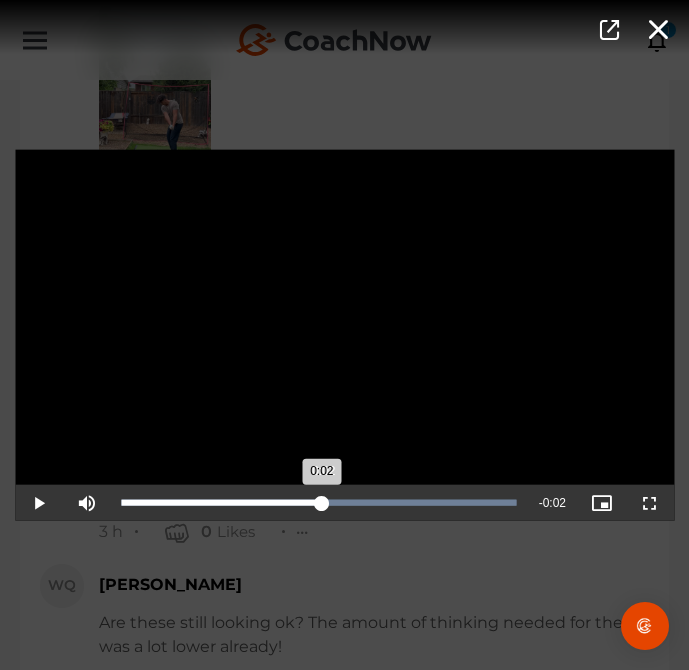drag, startPoint x: 304, startPoint y: 507, endPoint x: 324, endPoint y: 507, distance: 20 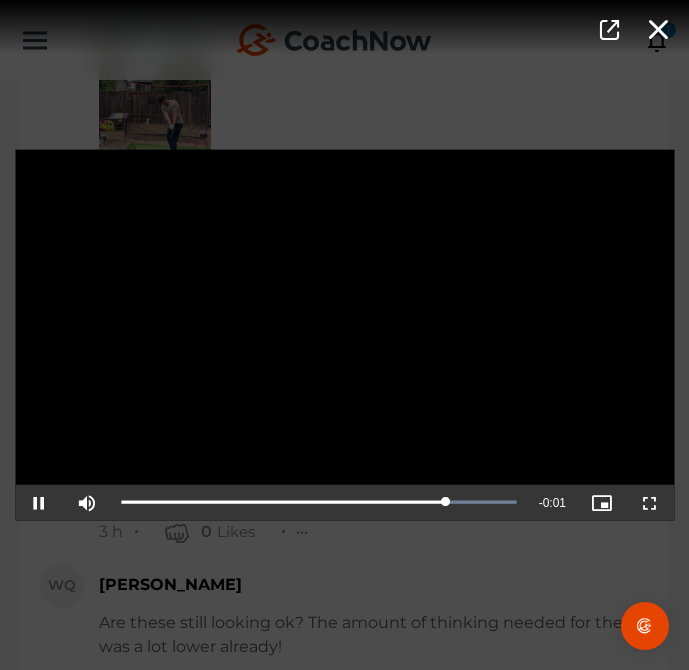click on "Video Player is loading. Play Video Pause Mute Current Time  0:03 / Duration  0:04 Loaded :  100.00% 0:02 0:03 Stream Type  LIVE Seek to live, currently playing live LIVE Remaining Time  - 0:01   Playback Rate 1x Chapters Chapters Descriptions descriptions off , selected Captions captions settings , opens captions settings dialog captions off , selected Audio Track Picture-in-Picture Fullscreen This is a modal window. Beginning of dialog window. Escape will cancel and close the window. Text Color White Black [PERSON_NAME] Blue Yellow Magenta Cyan Transparency Opaque Semi-Transparent Background Color Black White [PERSON_NAME] Blue Yellow Magenta Cyan Transparency Opaque Semi-Transparent Transparent Window Color Black White [PERSON_NAME] Blue Yellow Magenta Cyan Transparency Transparent Semi-Transparent Opaque Font Size 50% 75% 100% 125% 150% 175% 200% 300% 400% Text Edge Style None Raised Depressed Uniform Dropshadow Font Family Casual" at bounding box center [344, 335] 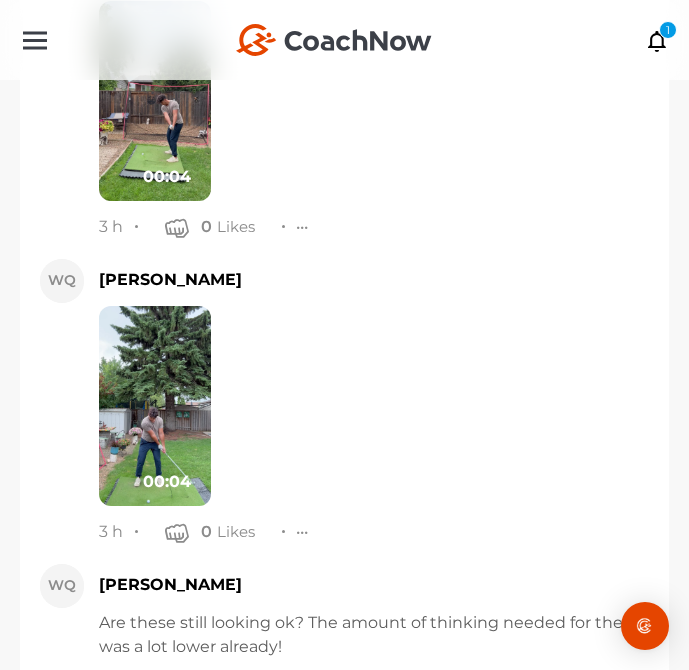 scroll, scrollTop: 15449, scrollLeft: 0, axis: vertical 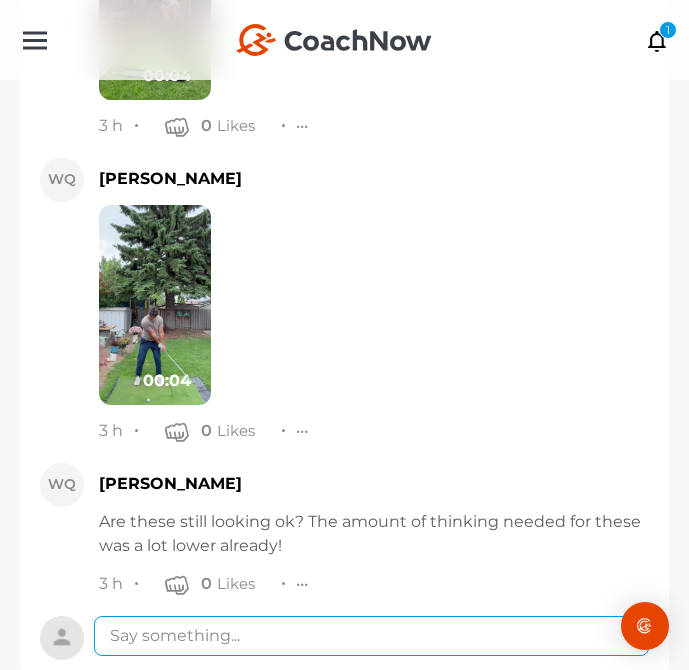 click at bounding box center [371, 636] 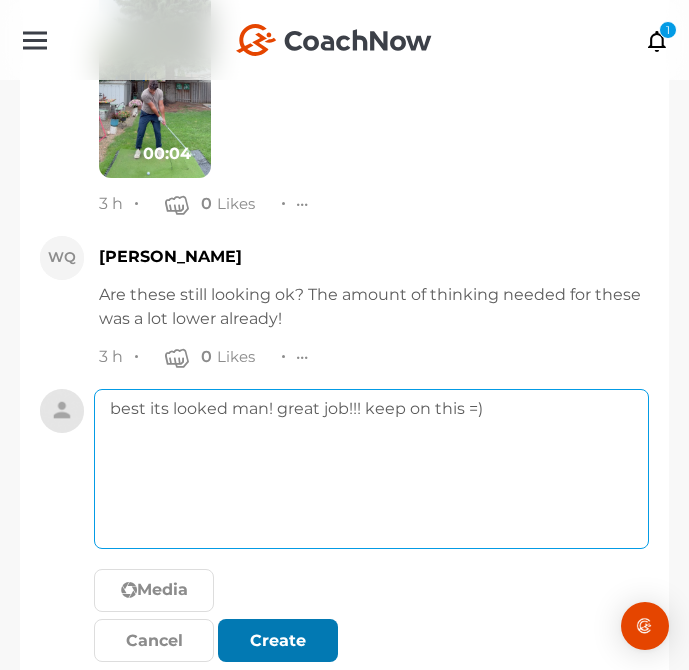 type on "best its looked man! great job!!! keep on this =)" 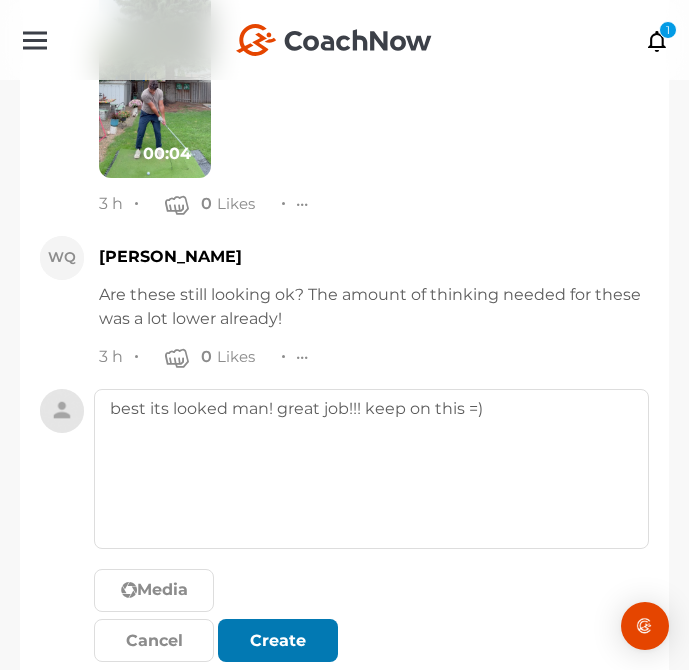 click at bounding box center (278, 641) 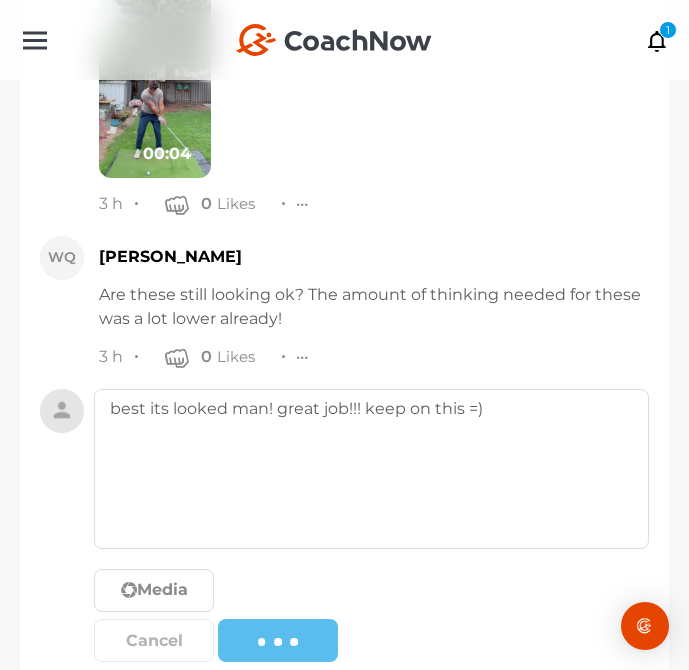 type 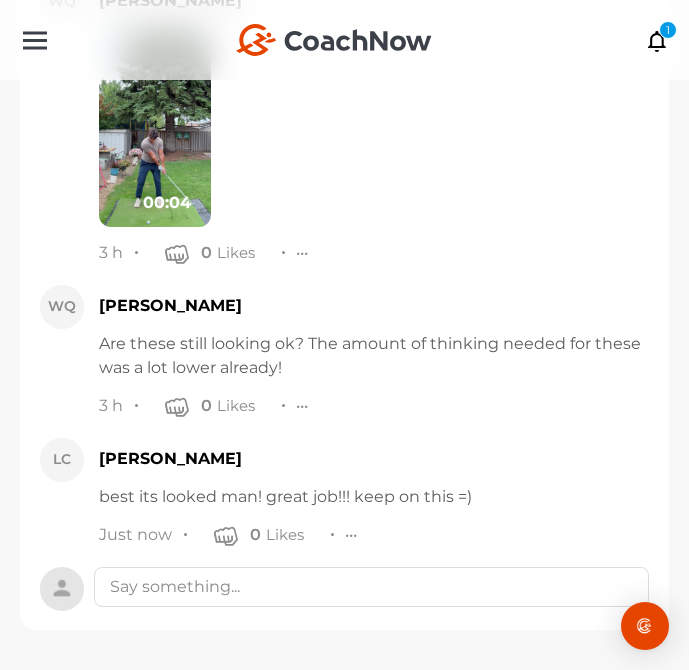 scroll, scrollTop: 15578, scrollLeft: 0, axis: vertical 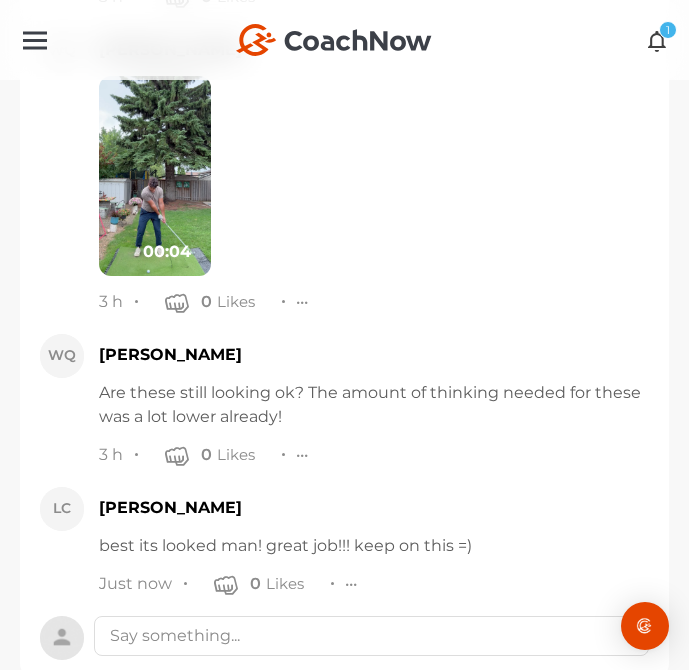 click at bounding box center (657, 40) 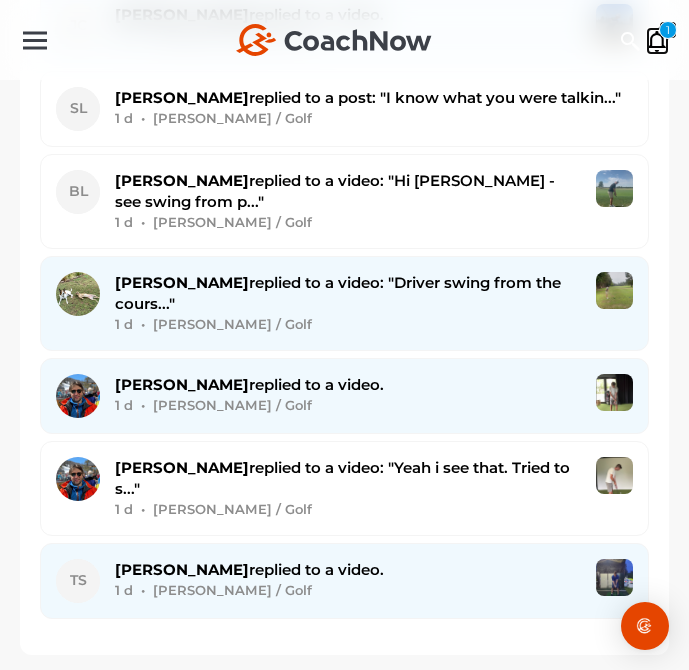 scroll, scrollTop: 0, scrollLeft: 0, axis: both 